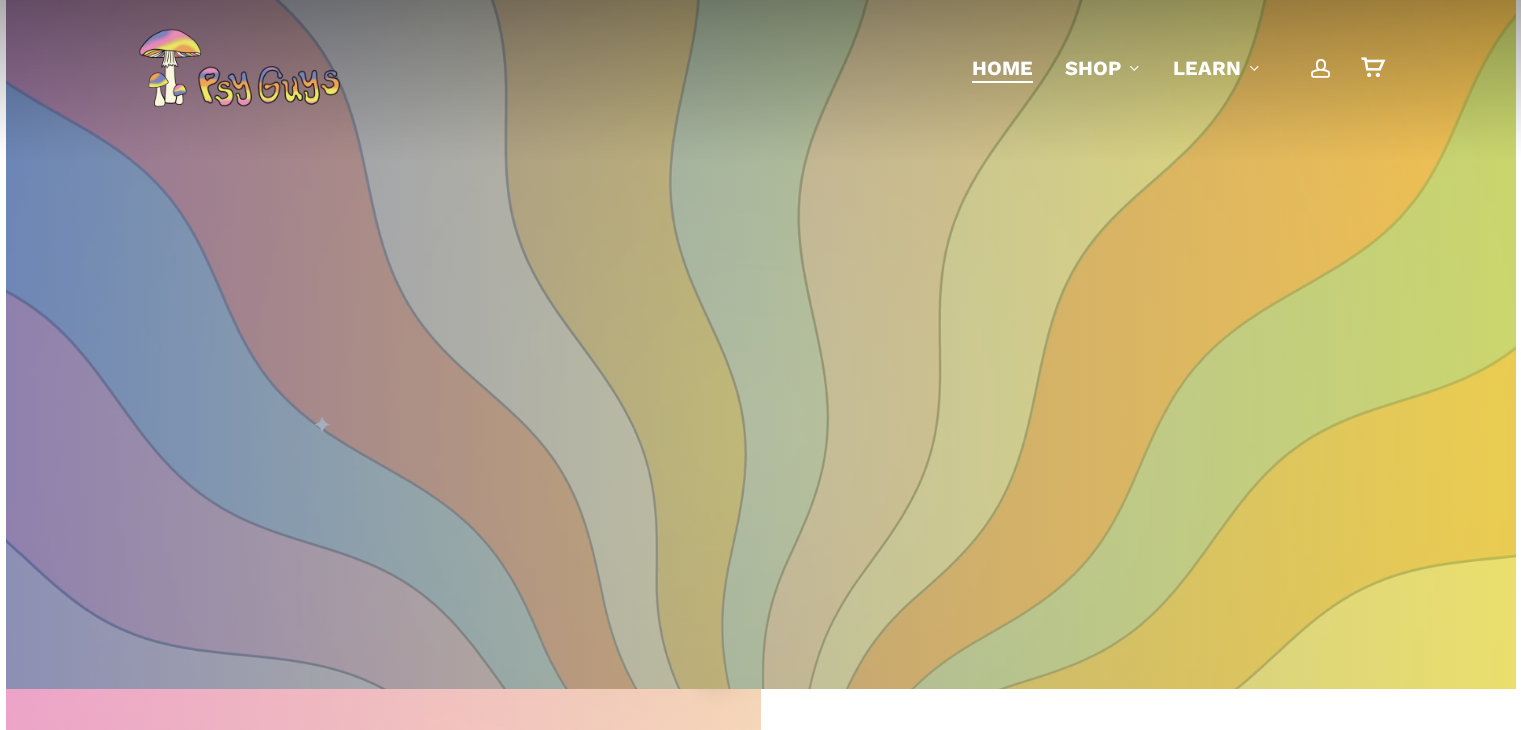 scroll, scrollTop: 0, scrollLeft: 0, axis: both 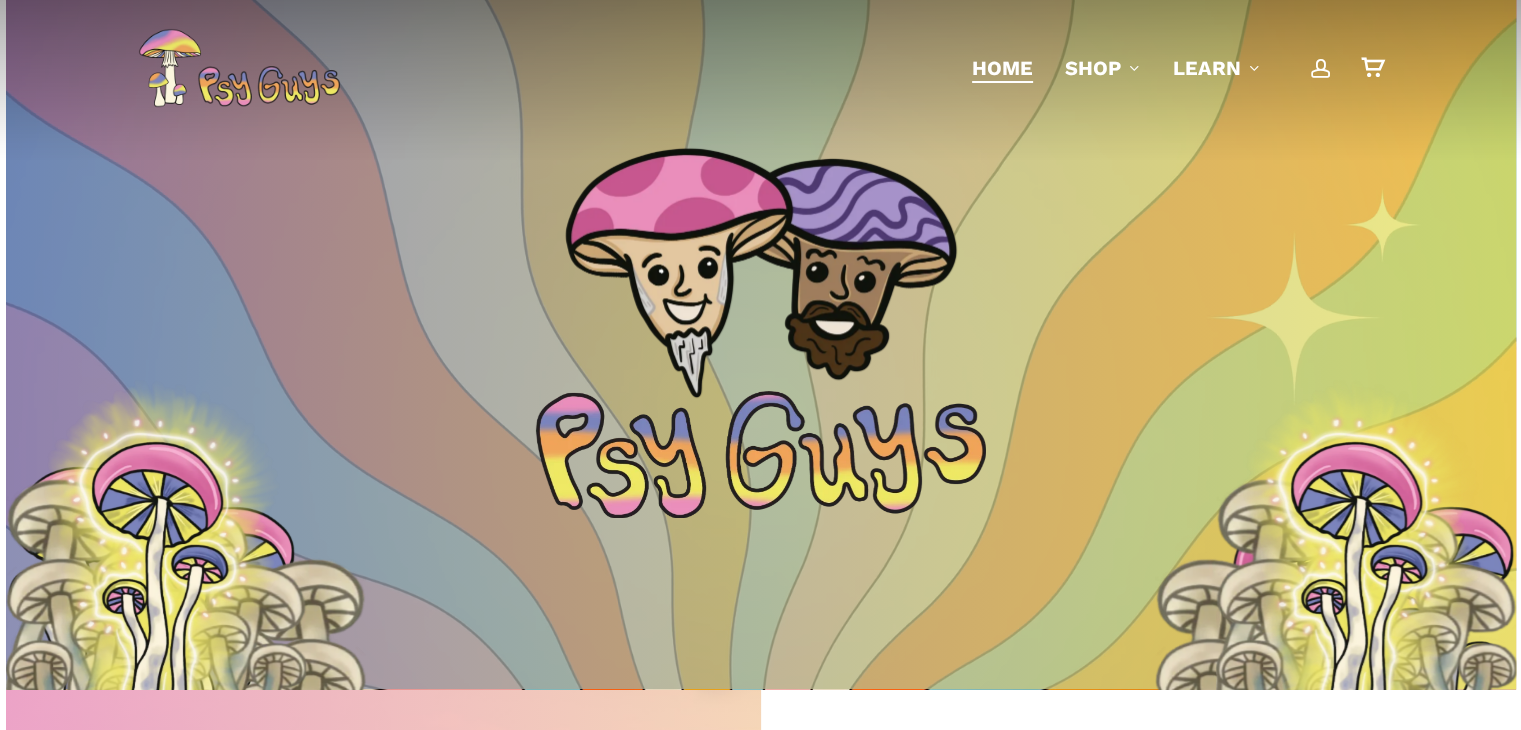 click at bounding box center [1321, 68] 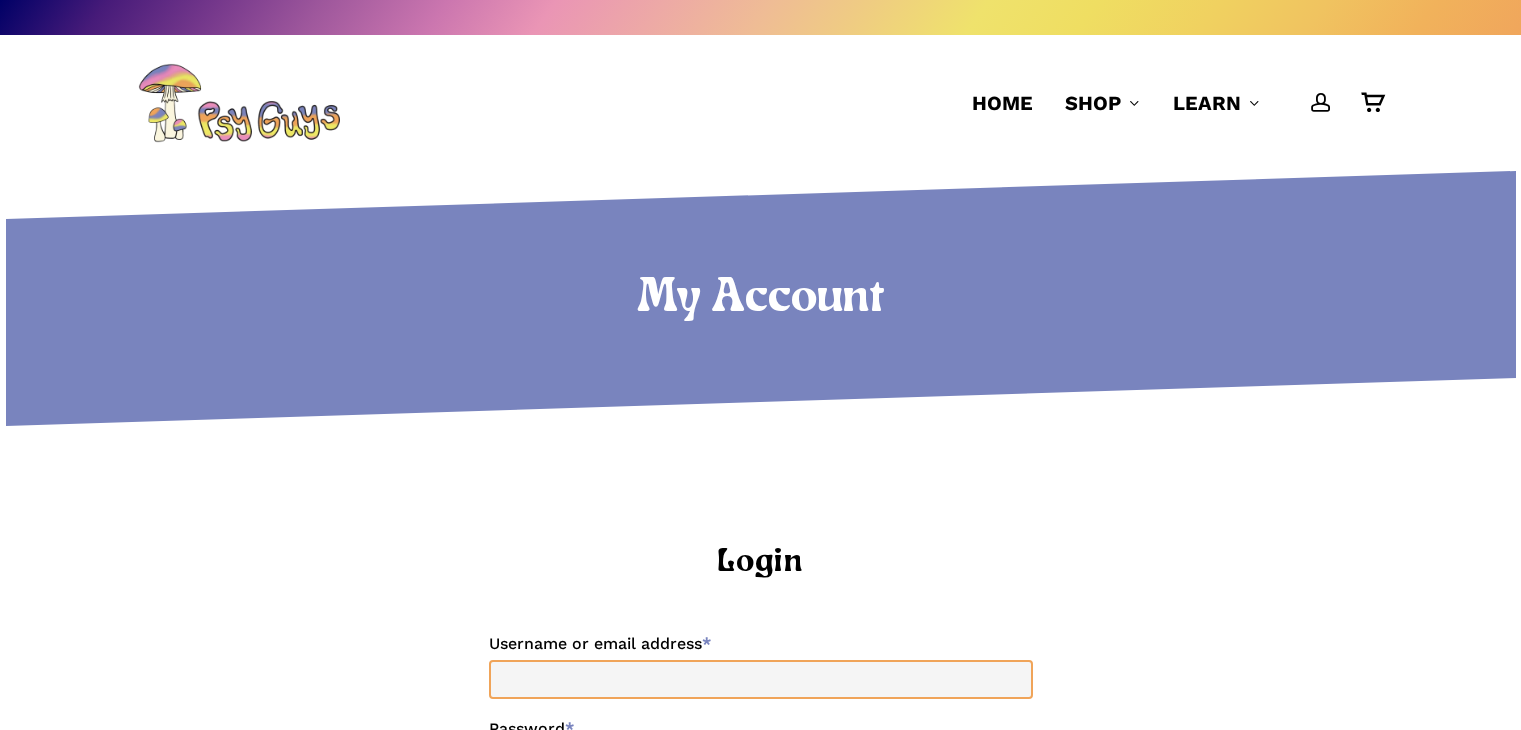 scroll, scrollTop: 0, scrollLeft: 0, axis: both 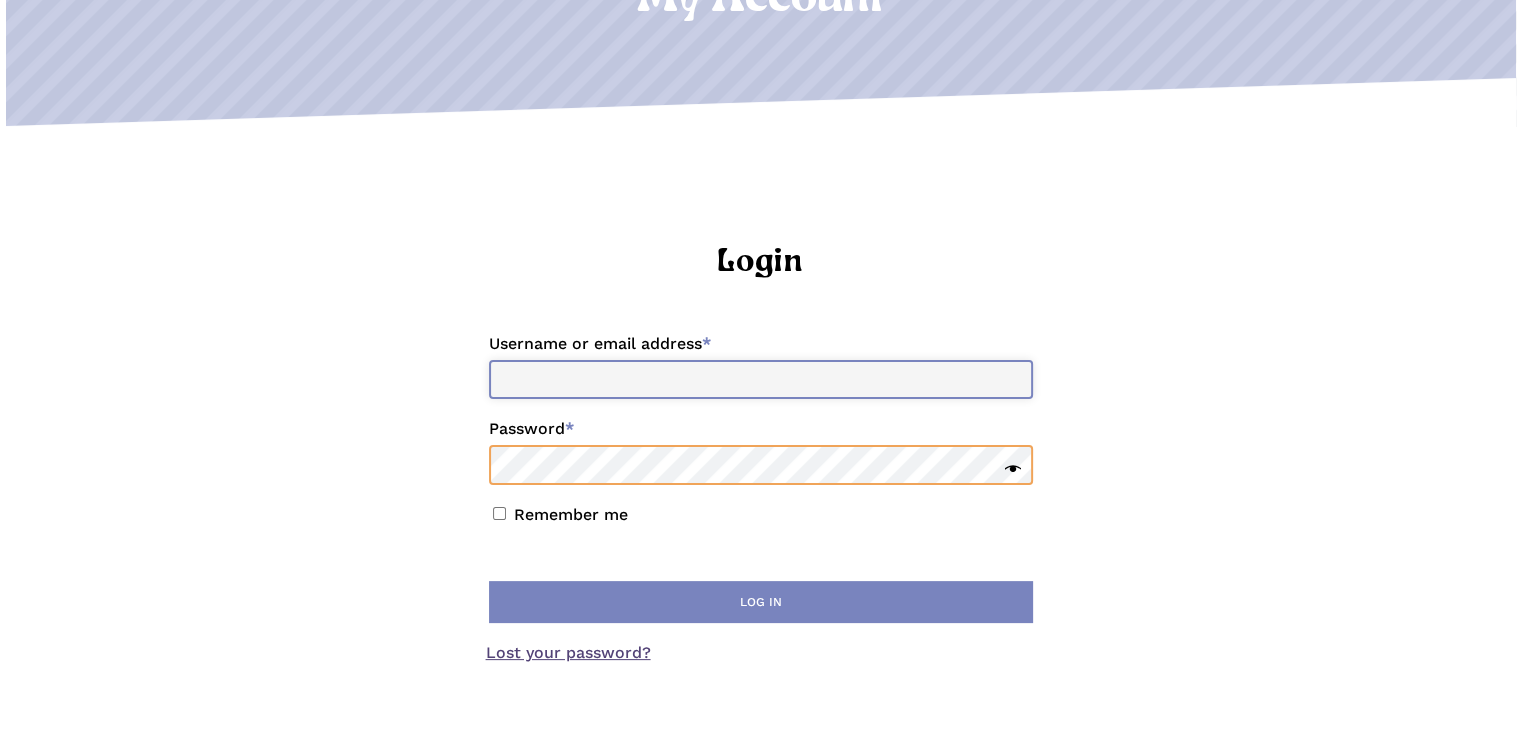 click on "Username or email address  * Required" at bounding box center (761, 379) 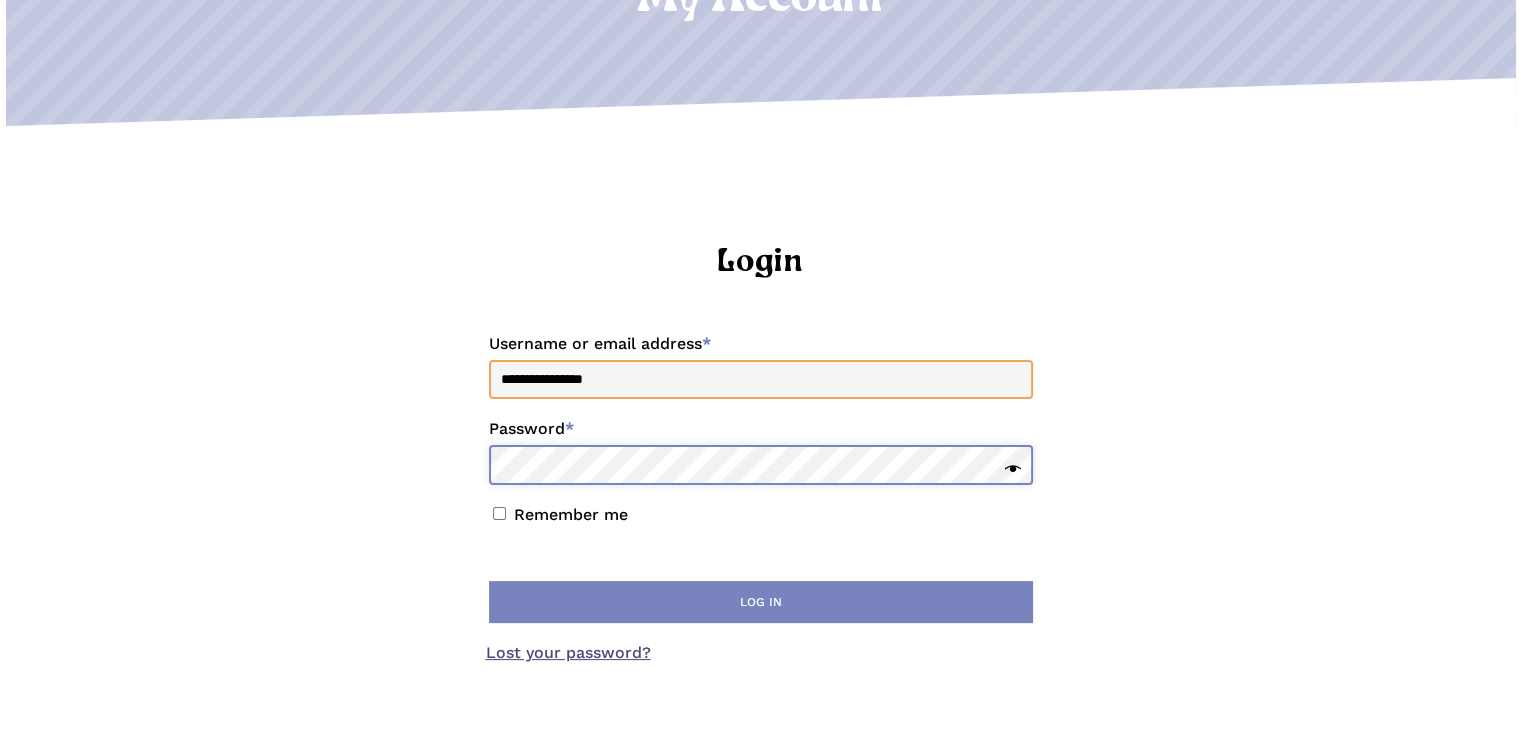click on "Log in" at bounding box center (761, 602) 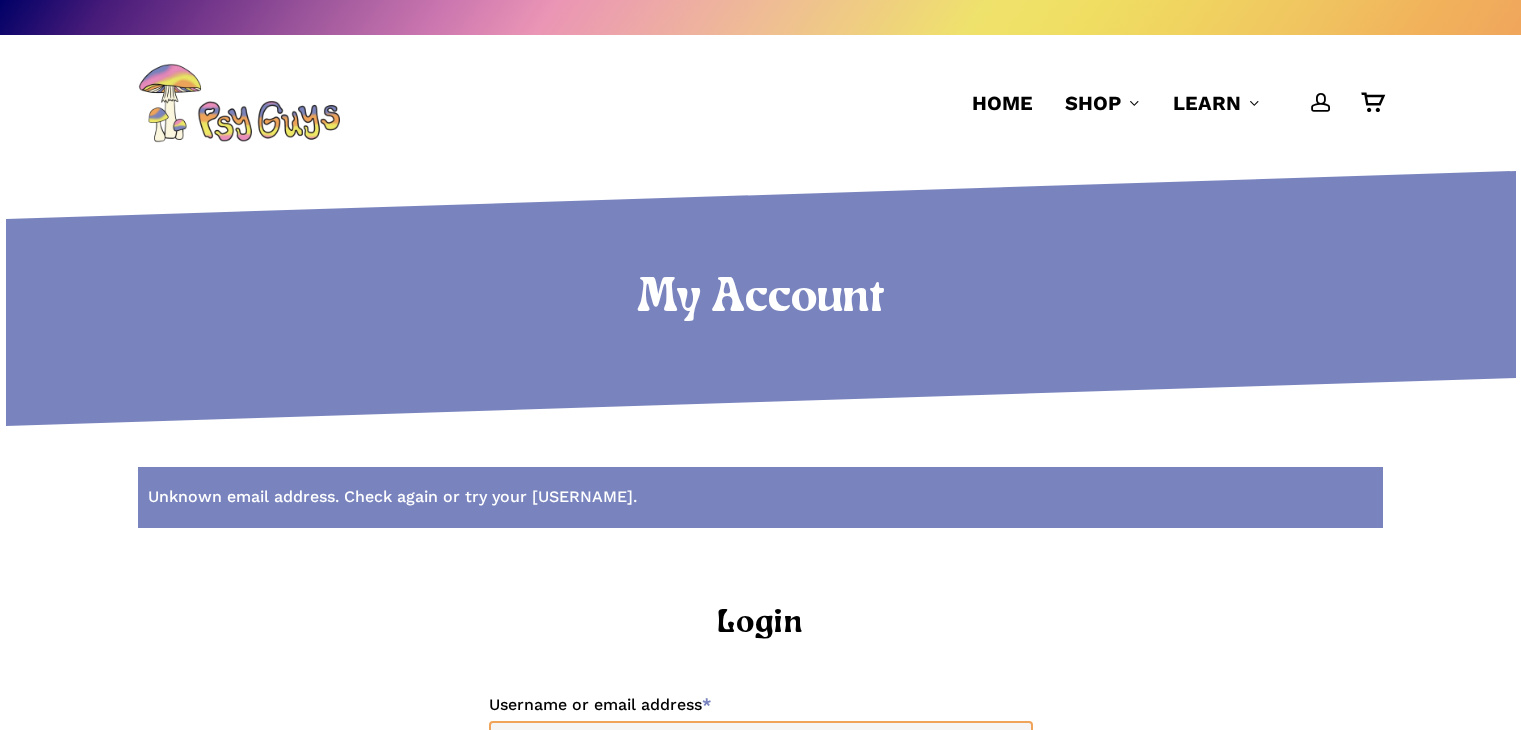 scroll, scrollTop: 0, scrollLeft: 0, axis: both 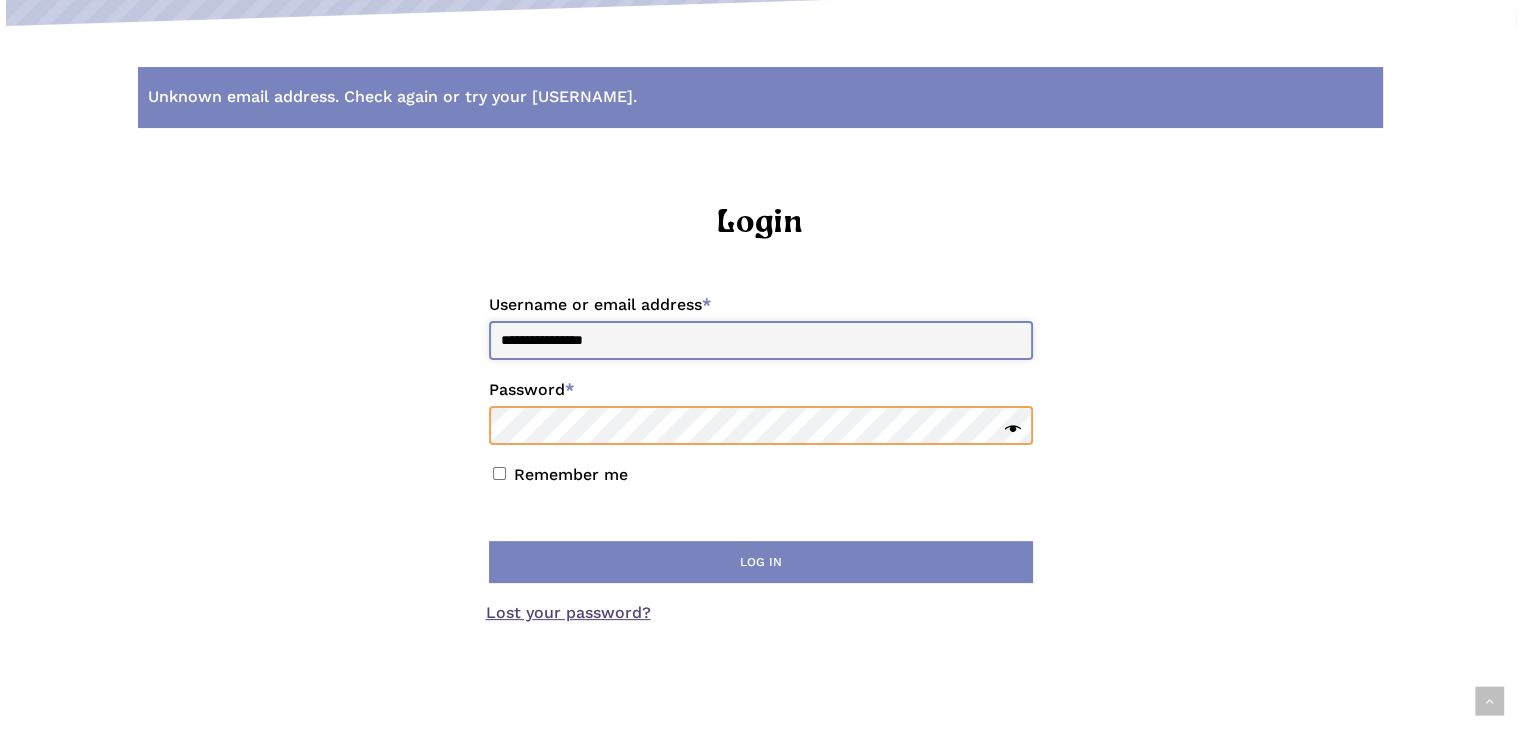 click on "**********" at bounding box center [761, 340] 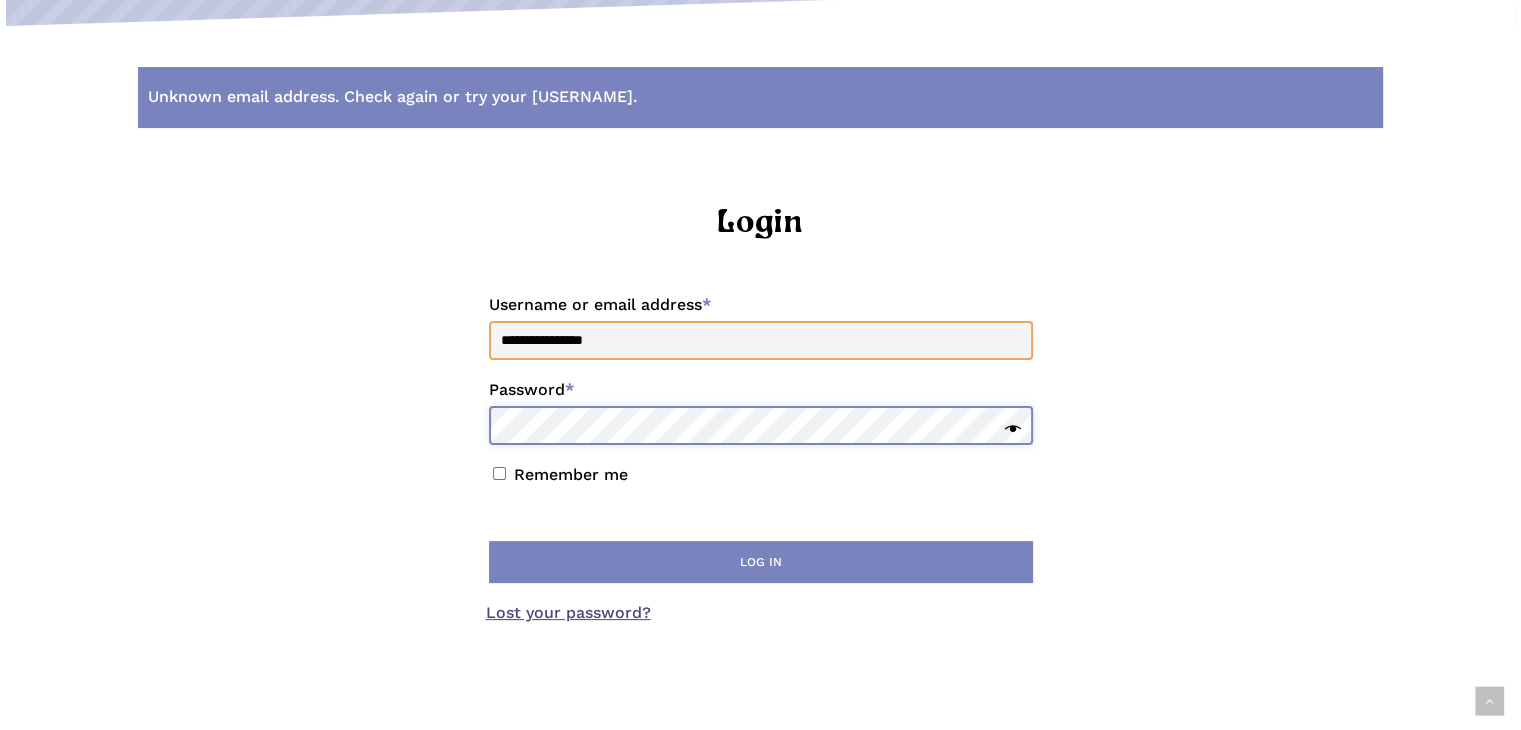 click on "Log in" at bounding box center (761, 562) 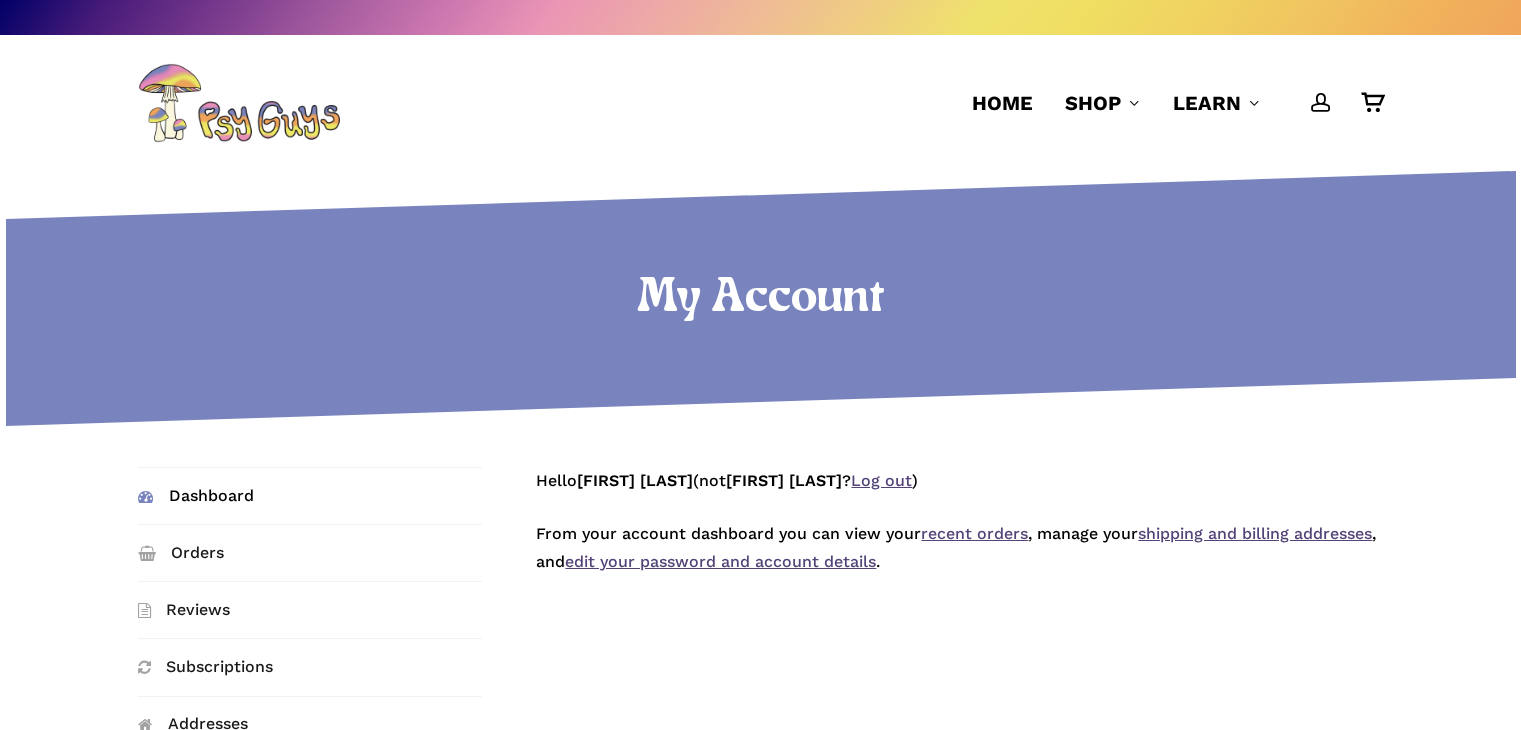 scroll, scrollTop: 0, scrollLeft: 0, axis: both 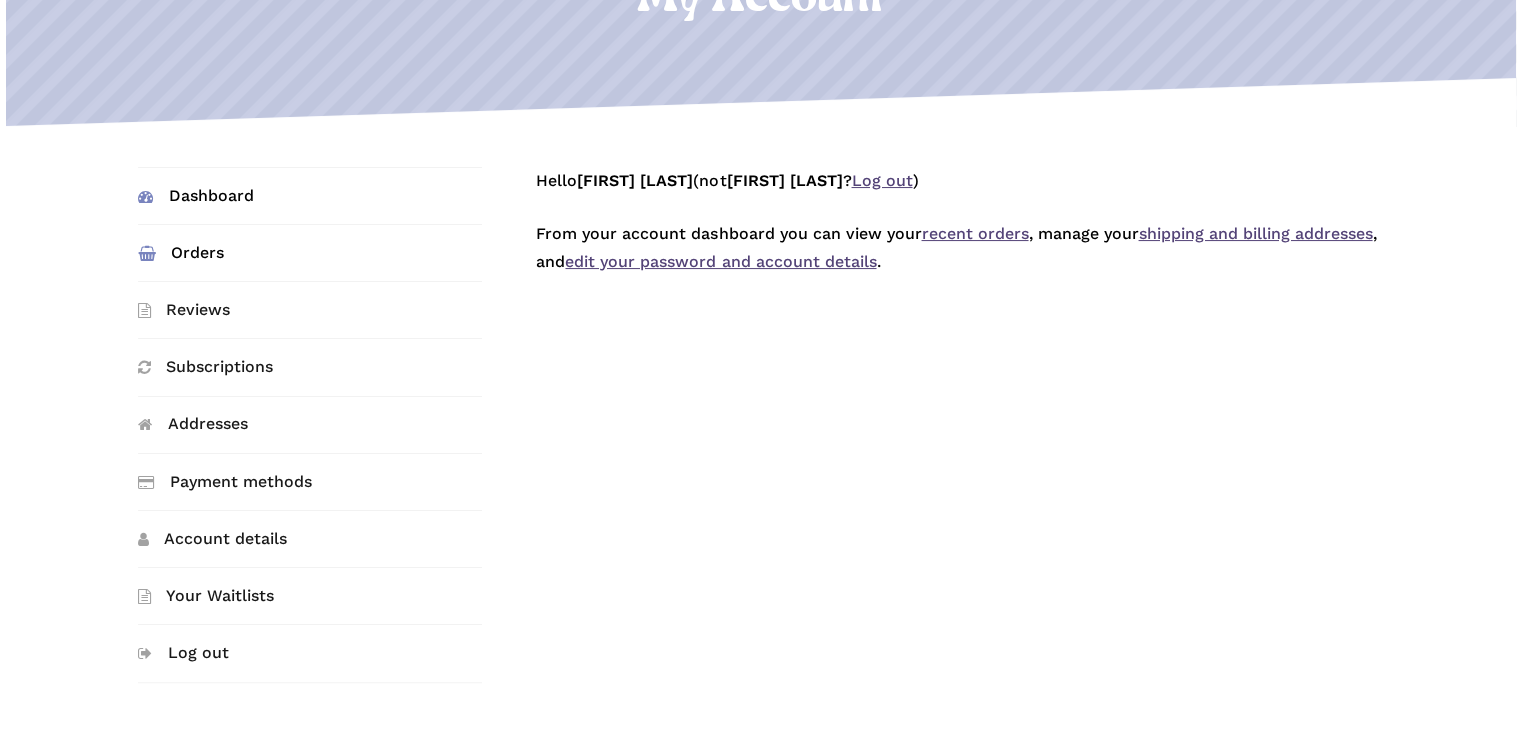 click on "Orders" at bounding box center [310, 253] 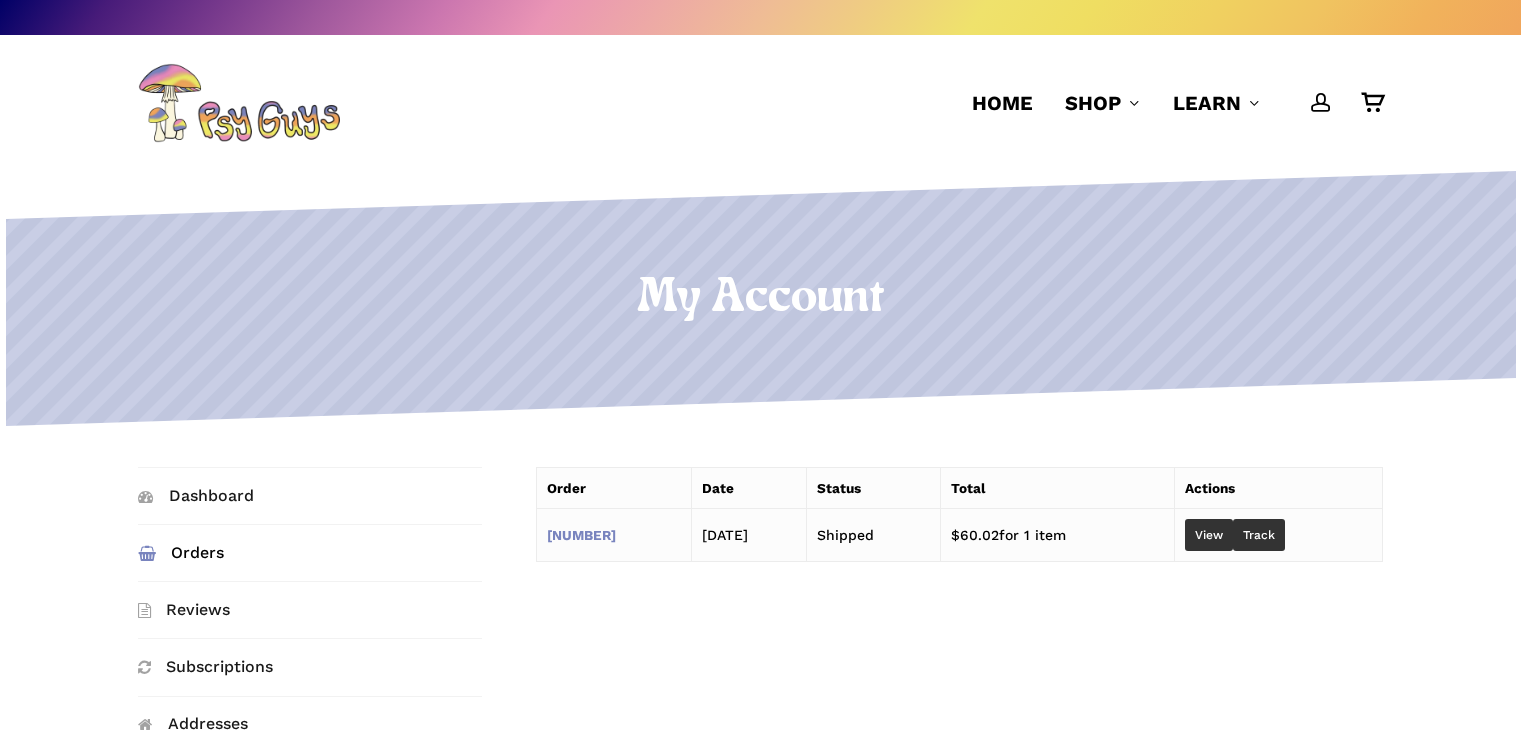 scroll, scrollTop: 0, scrollLeft: 0, axis: both 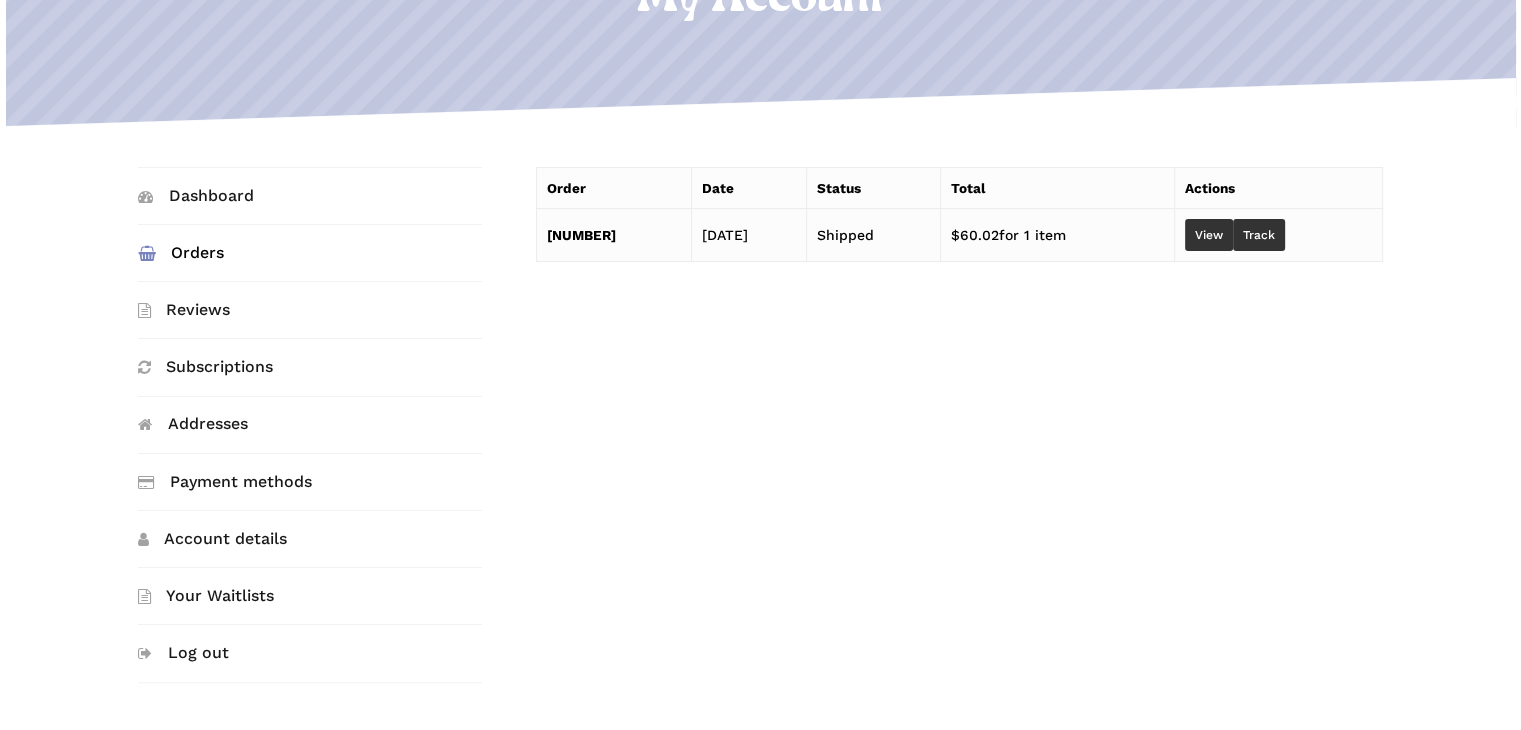 click on "#5347" at bounding box center [581, 235] 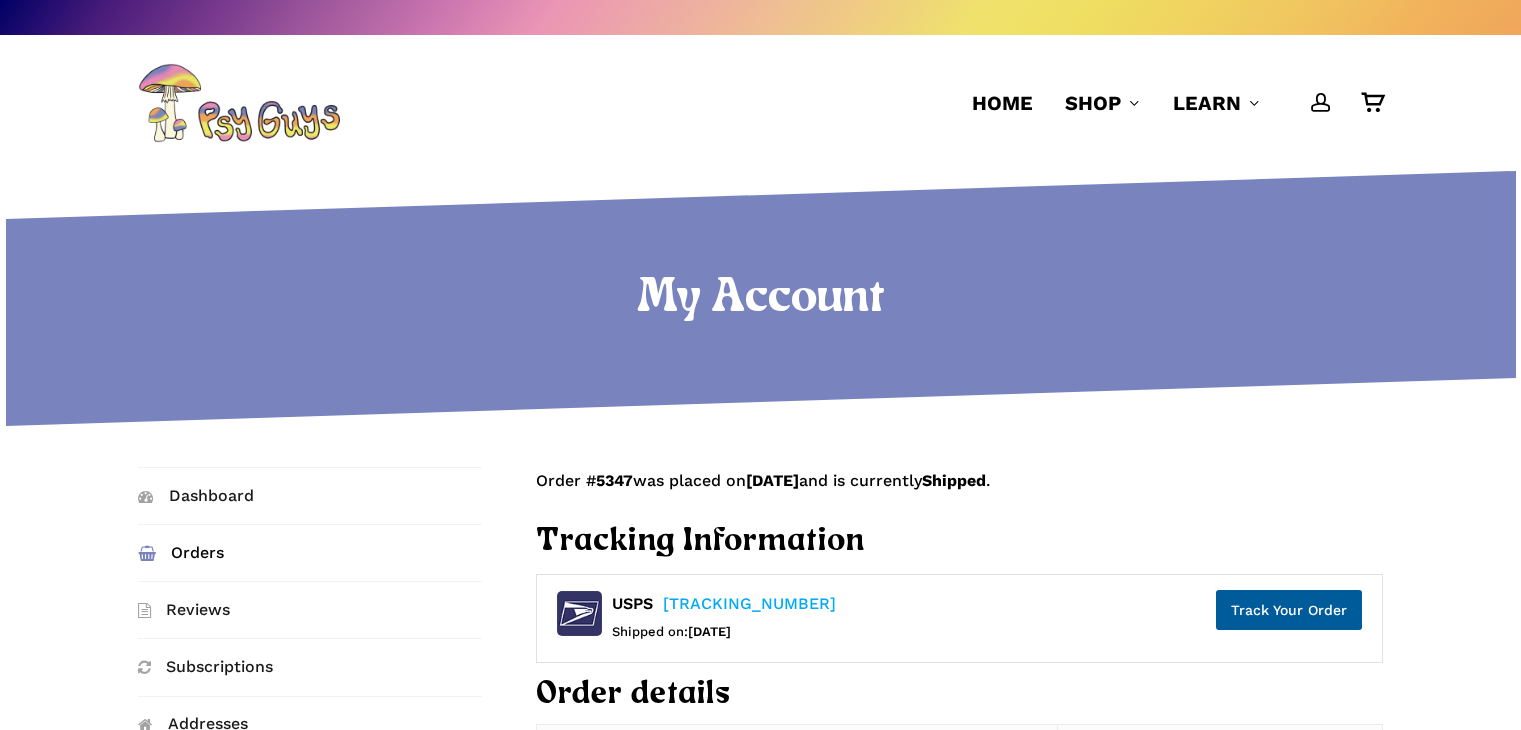 scroll, scrollTop: 0, scrollLeft: 0, axis: both 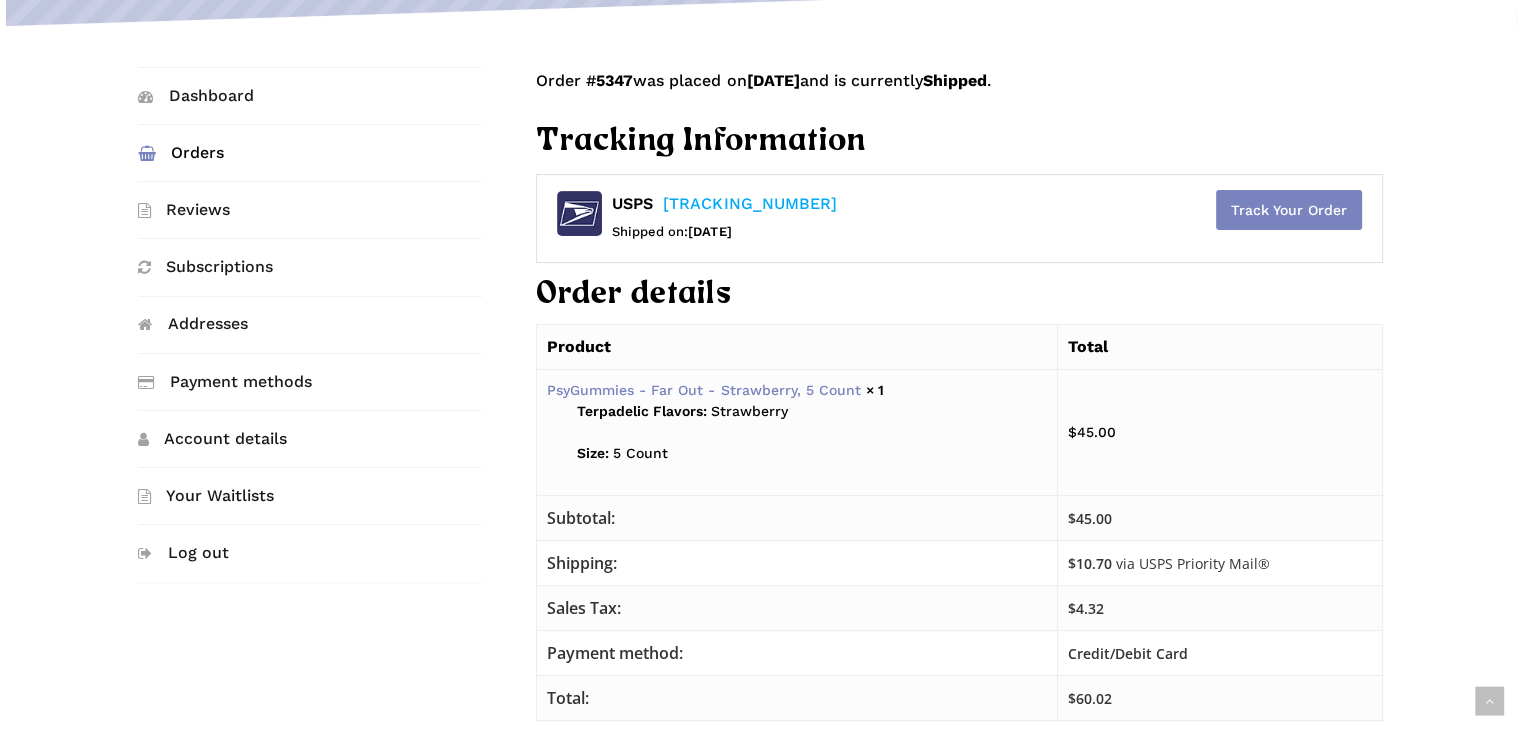 click on "Track Your Order" at bounding box center [1289, 210] 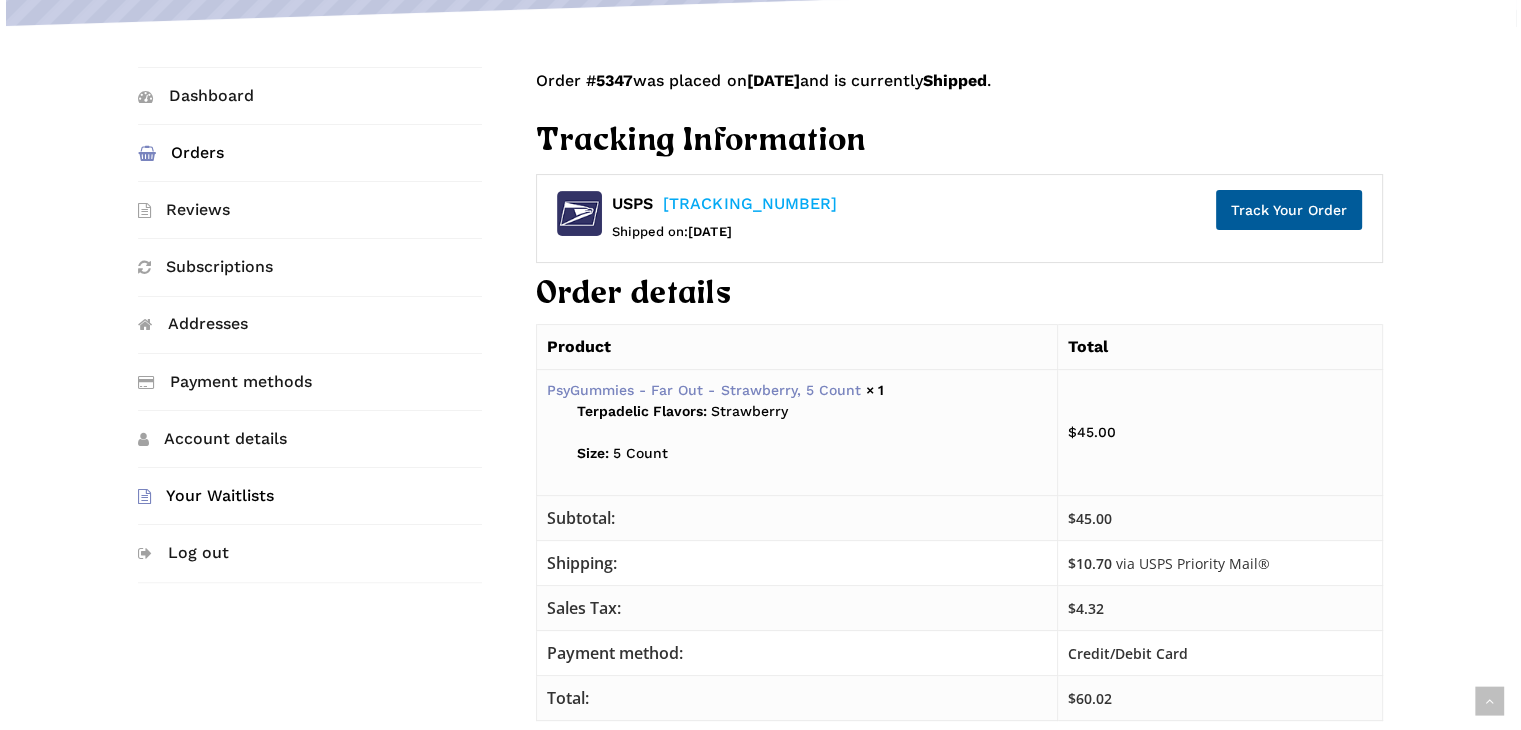 click on "Your Waitlists" at bounding box center (310, 496) 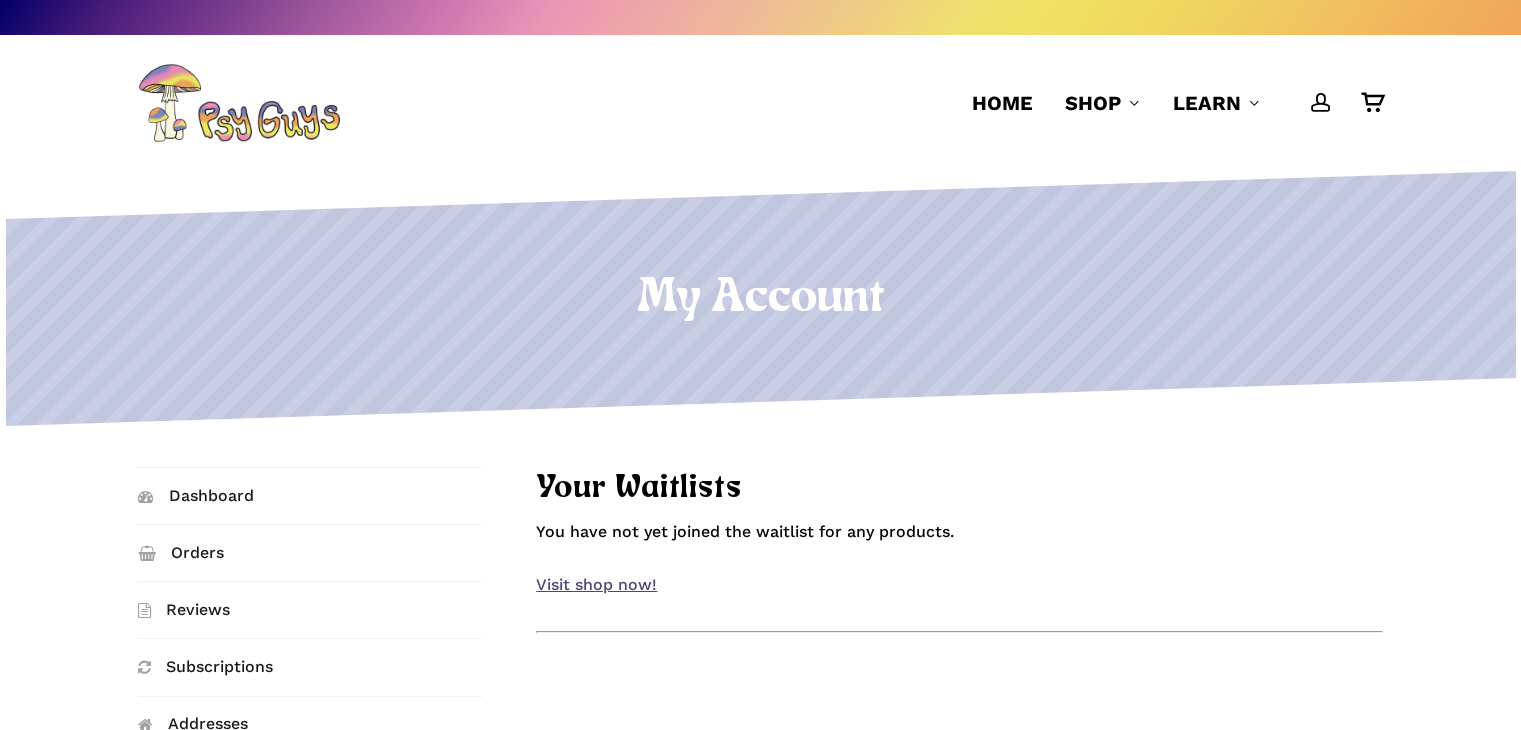 scroll, scrollTop: 0, scrollLeft: 0, axis: both 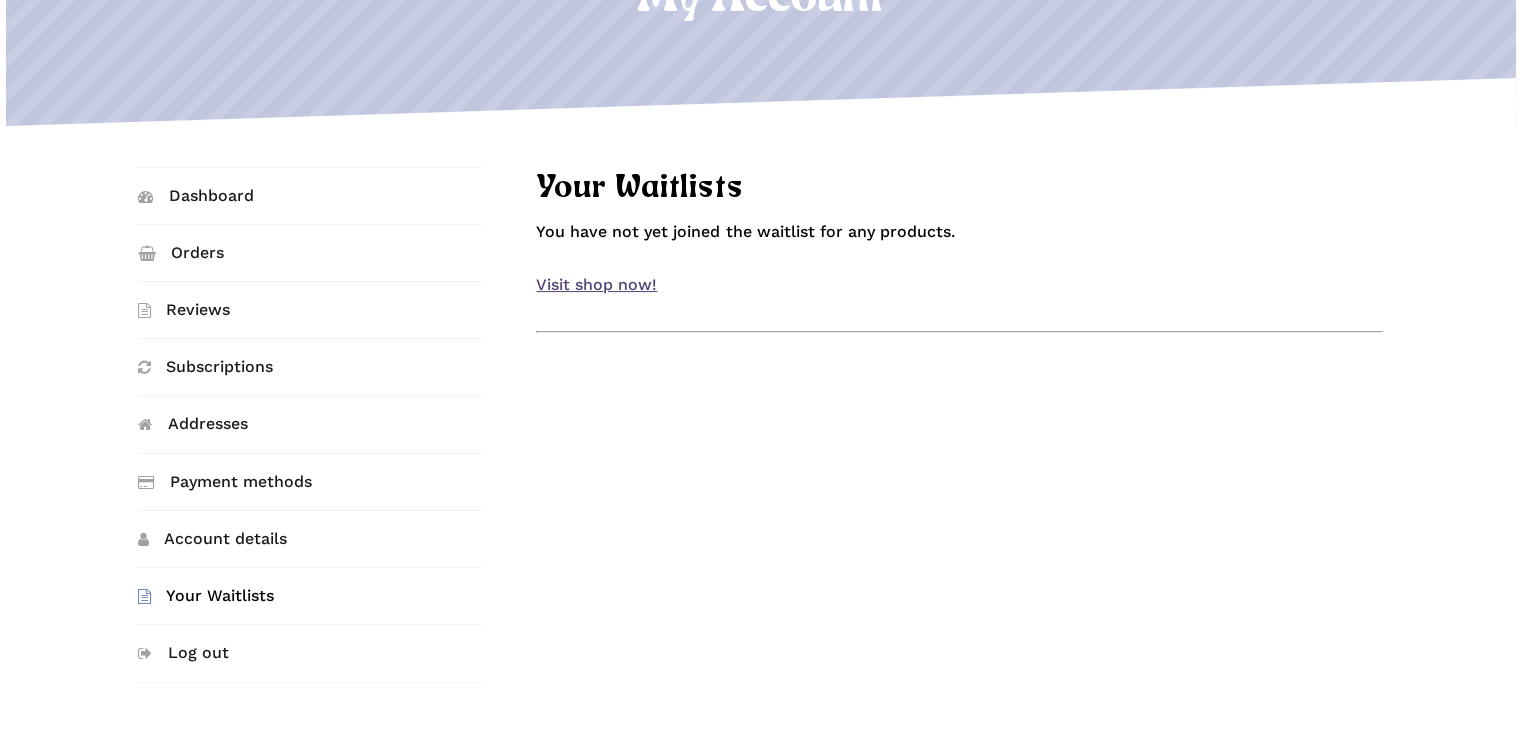 click on "Visit shop now!" at bounding box center [596, 284] 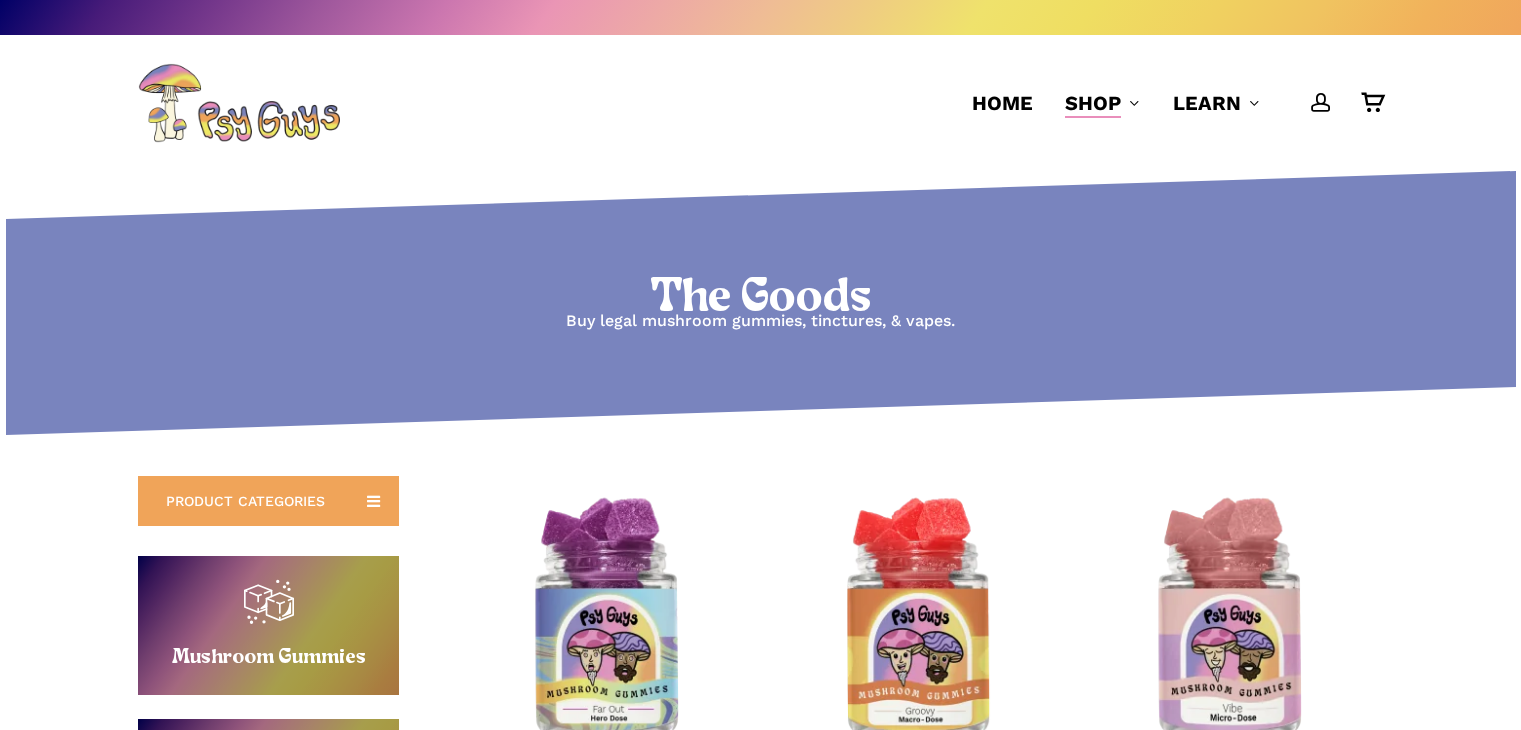 scroll, scrollTop: 0, scrollLeft: 0, axis: both 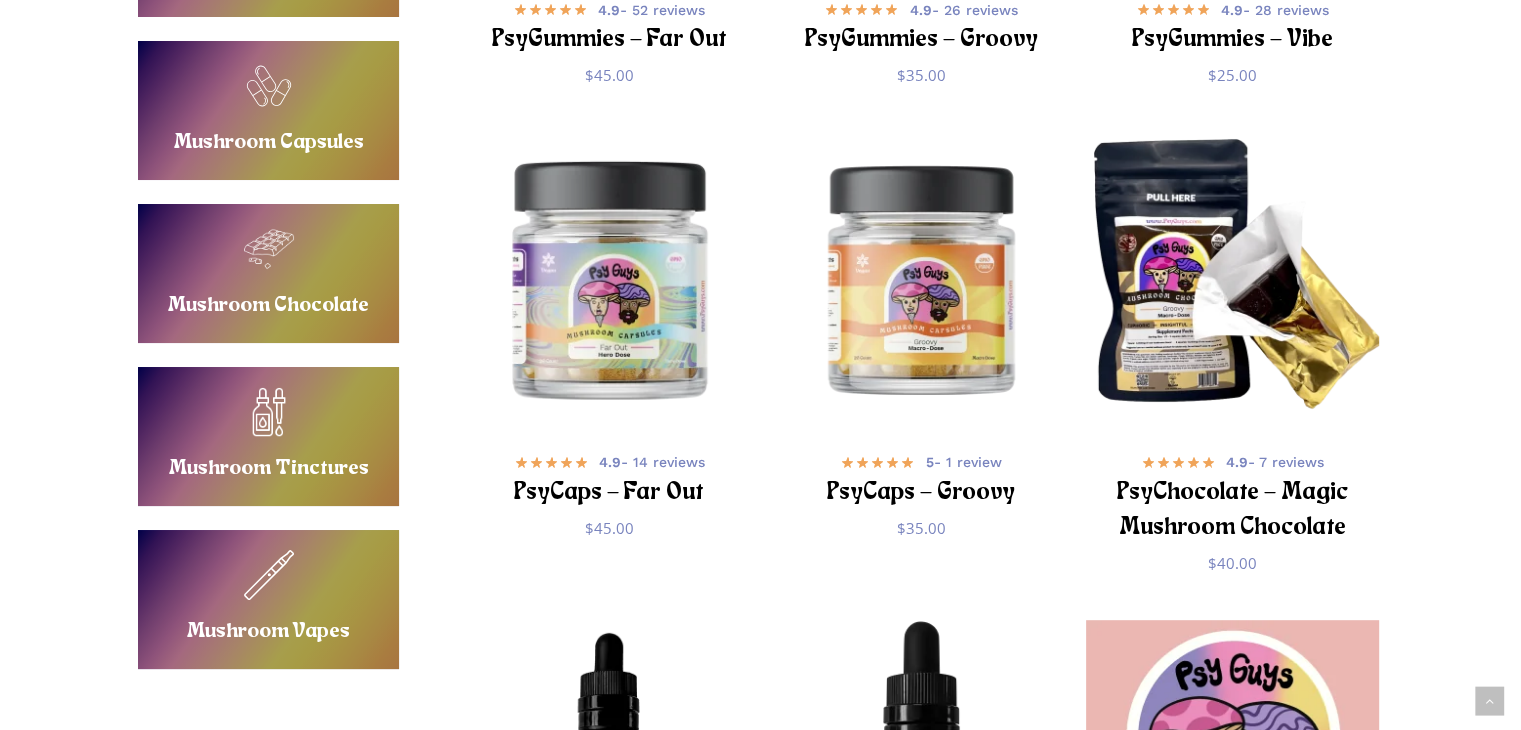 click at bounding box center [609, 278] 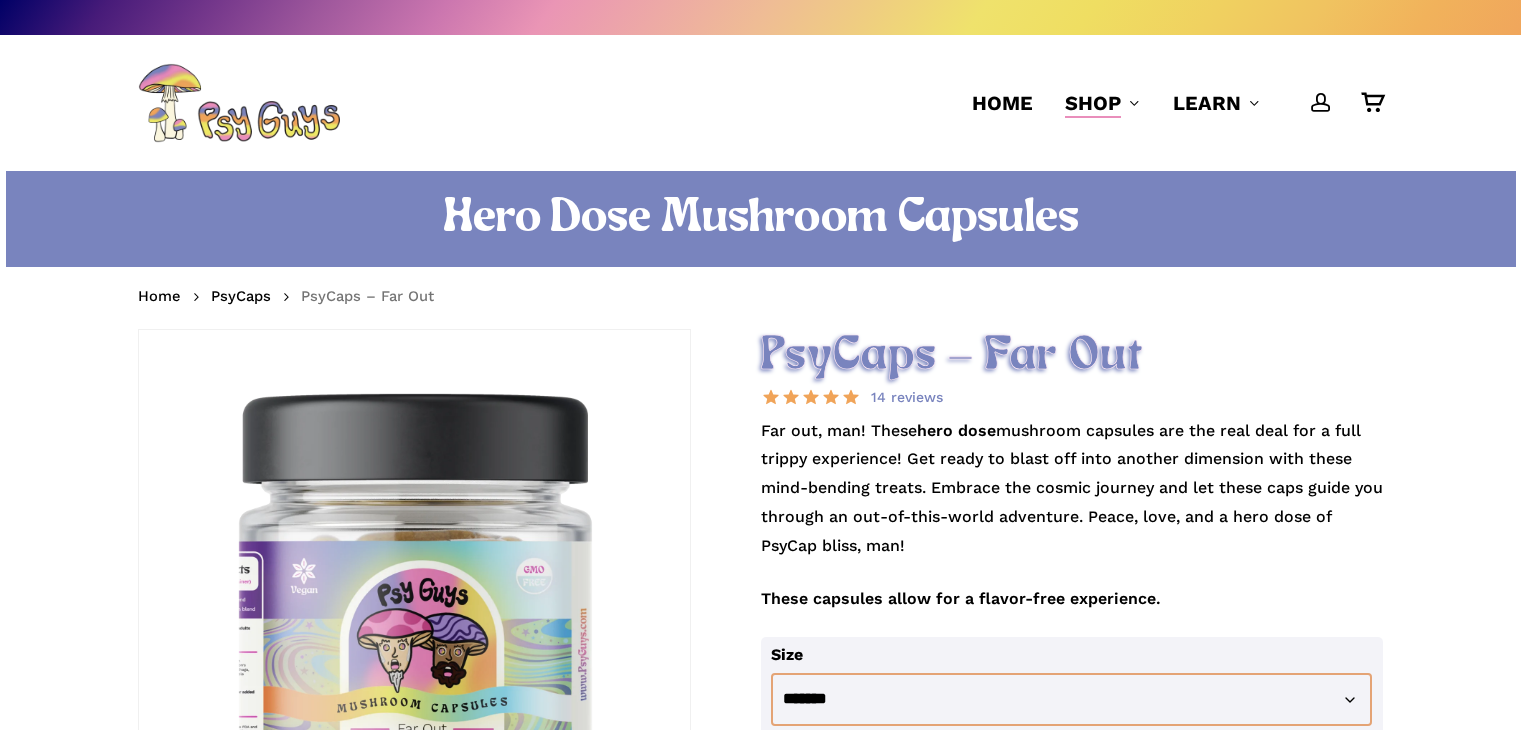 scroll, scrollTop: 0, scrollLeft: 0, axis: both 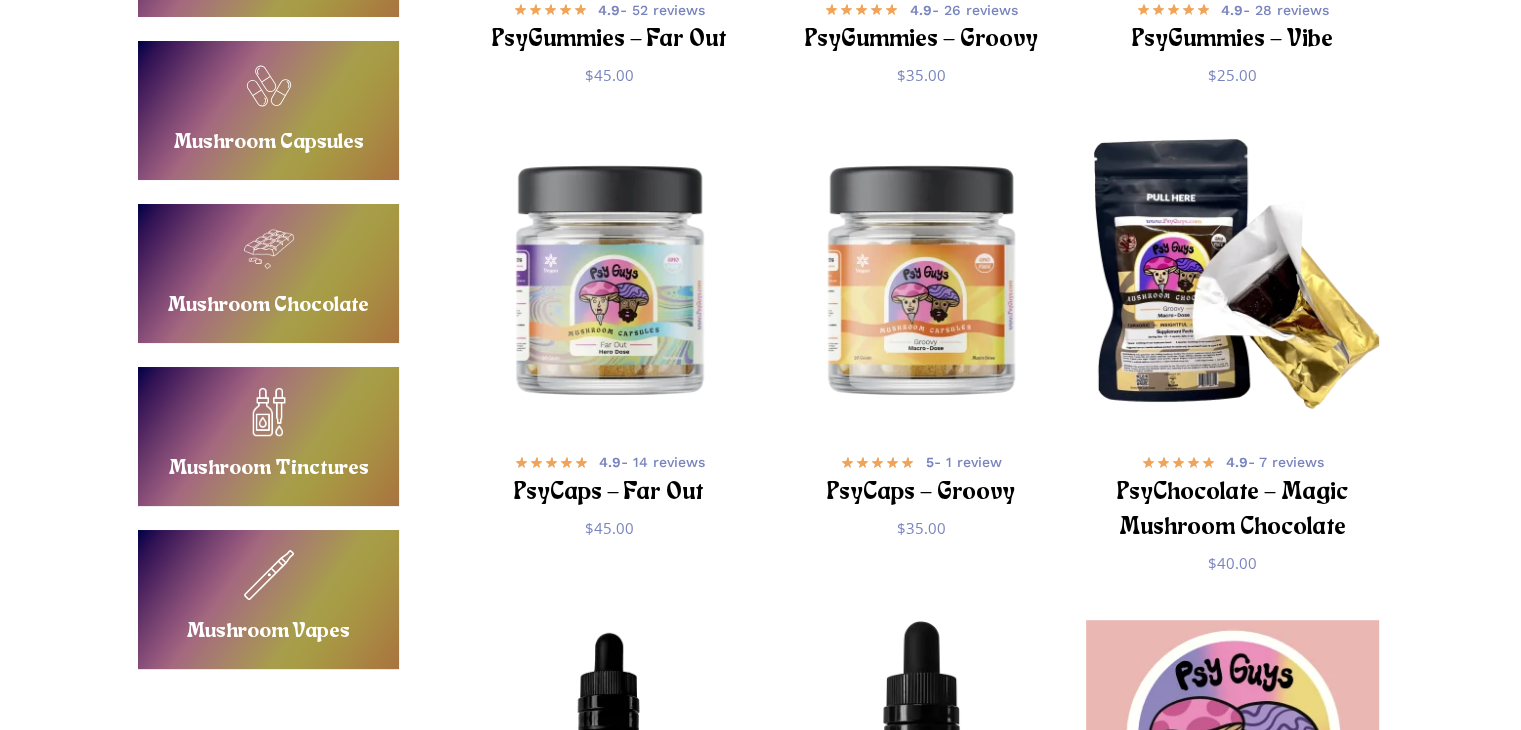 click on "Buy Mushroom Tinctures" at bounding box center (268, 436) 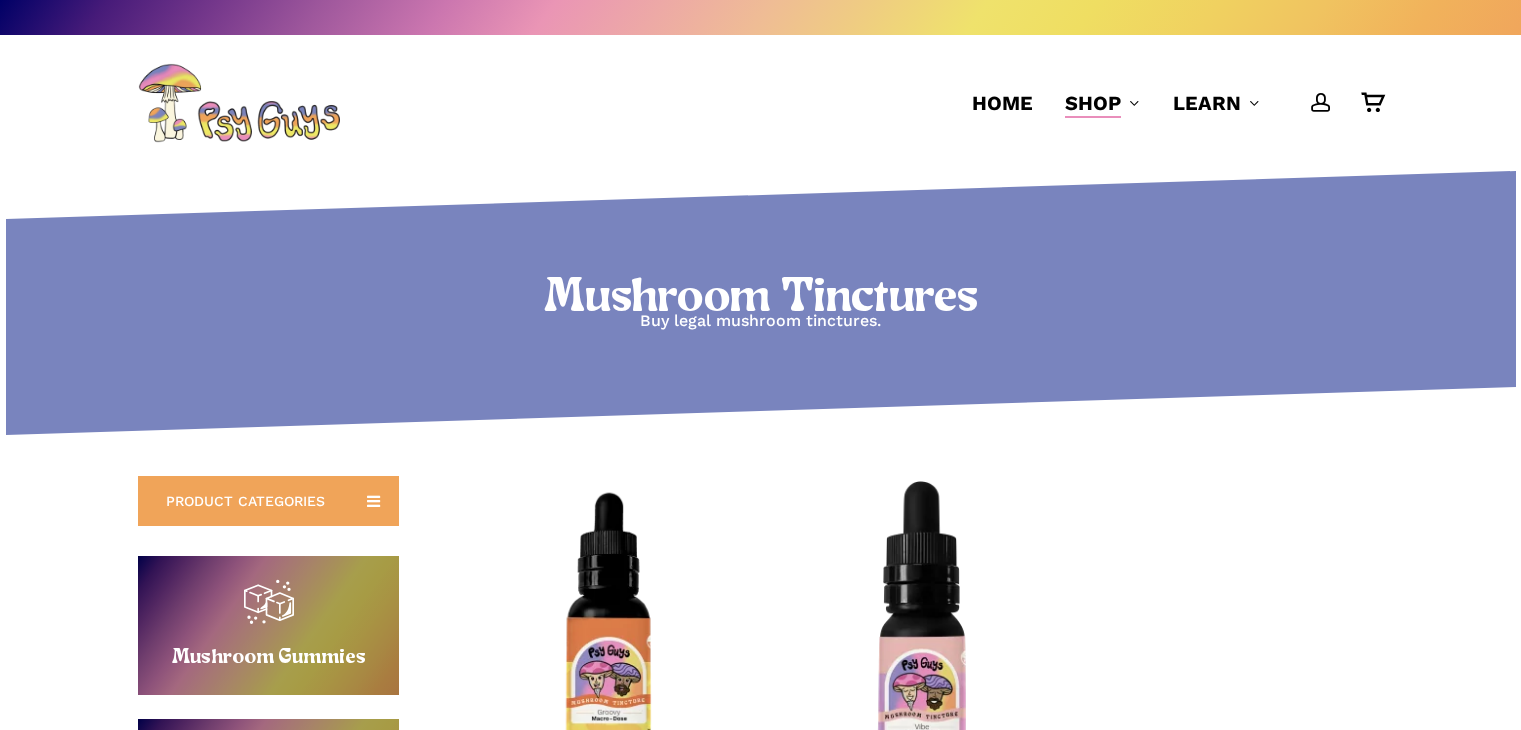 scroll, scrollTop: 0, scrollLeft: 0, axis: both 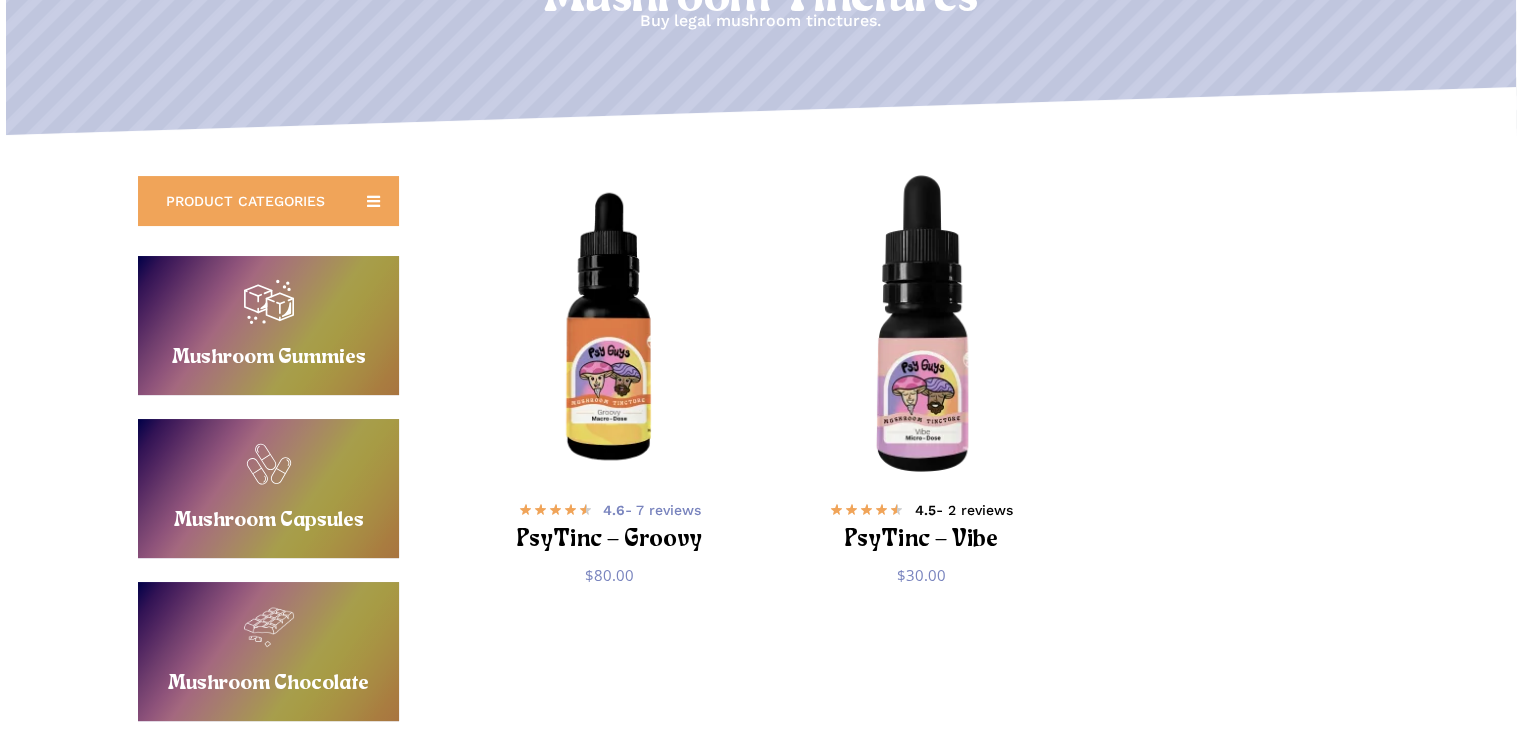 click on "4.5  - 2 reviews" at bounding box center [963, 510] 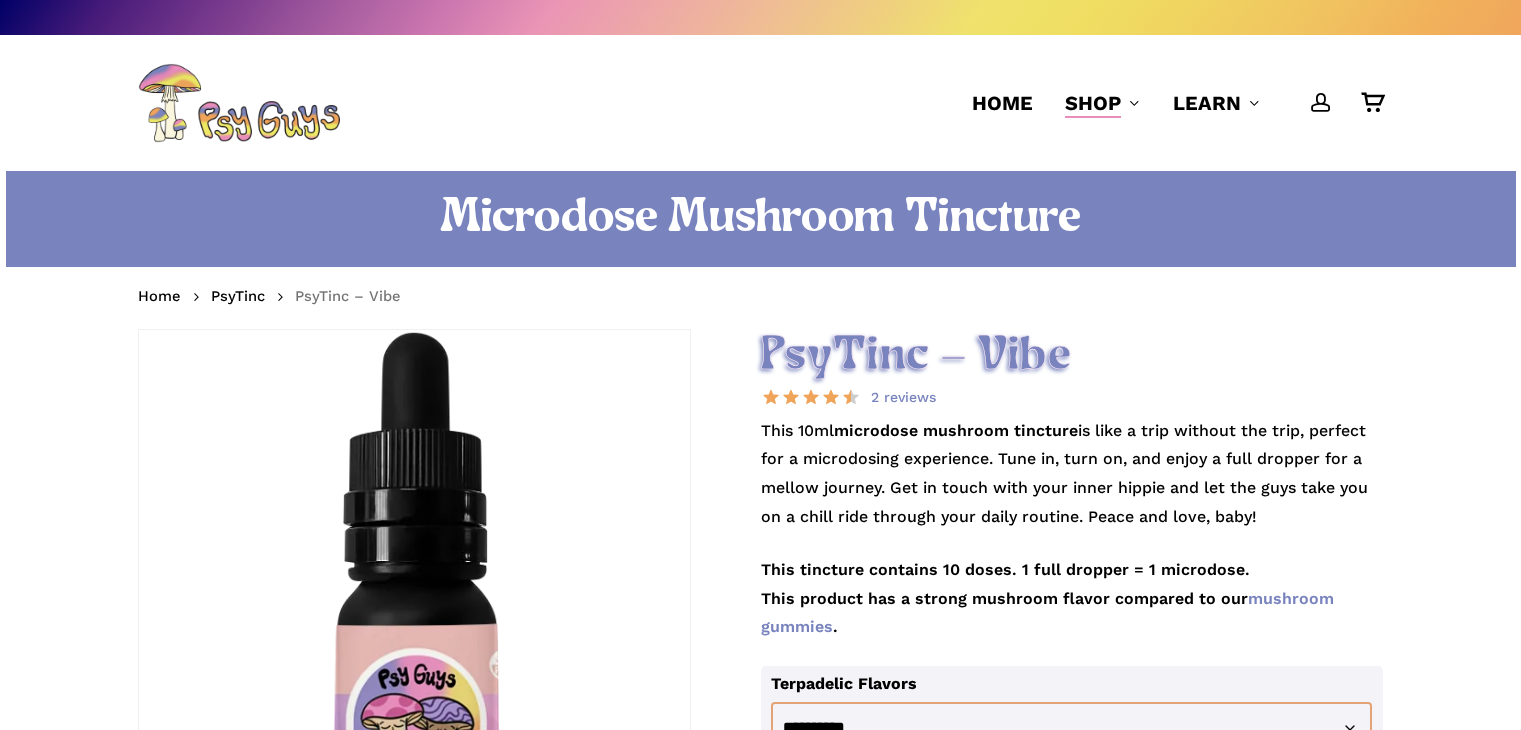 scroll, scrollTop: 0, scrollLeft: 0, axis: both 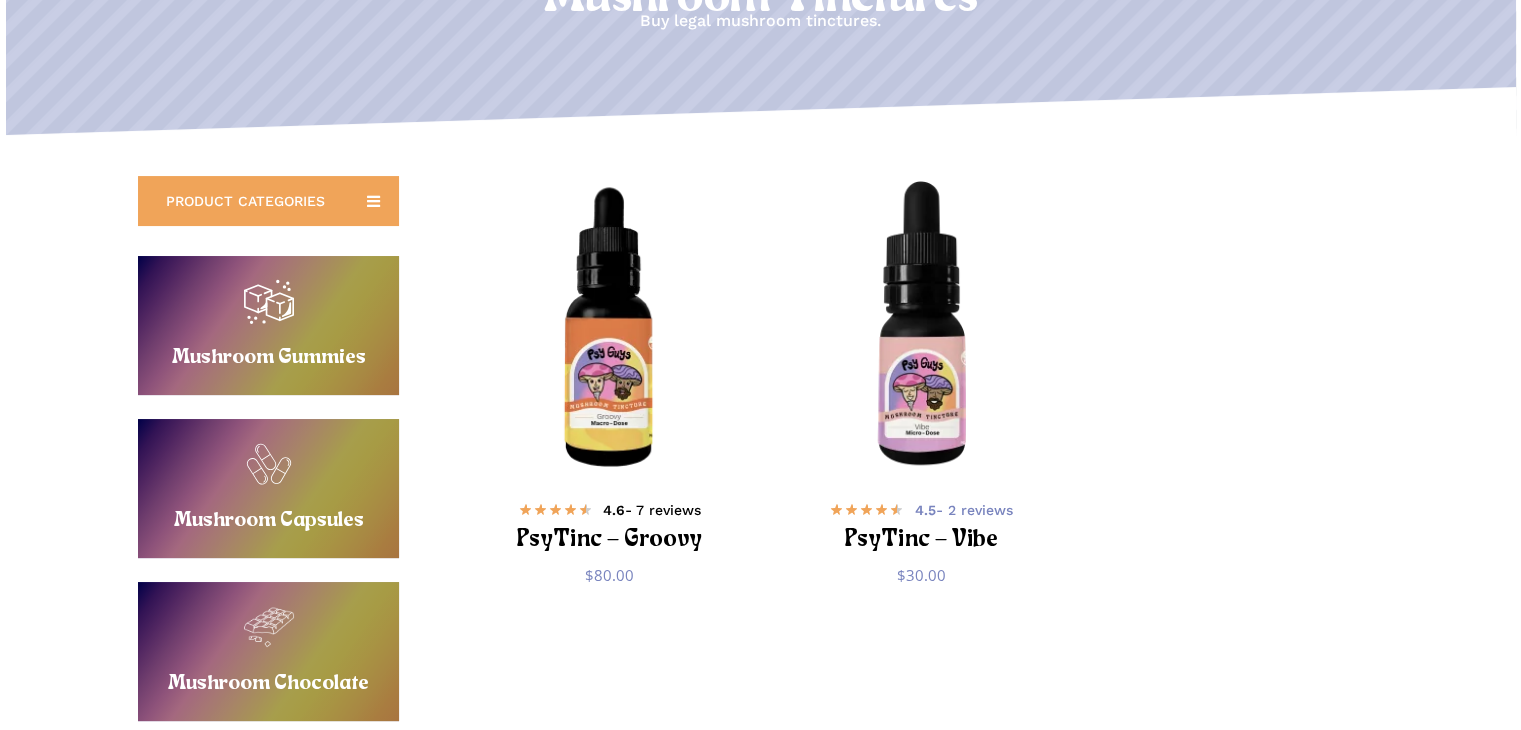 click on "4.6  - 7 reviews" at bounding box center (609, 509) 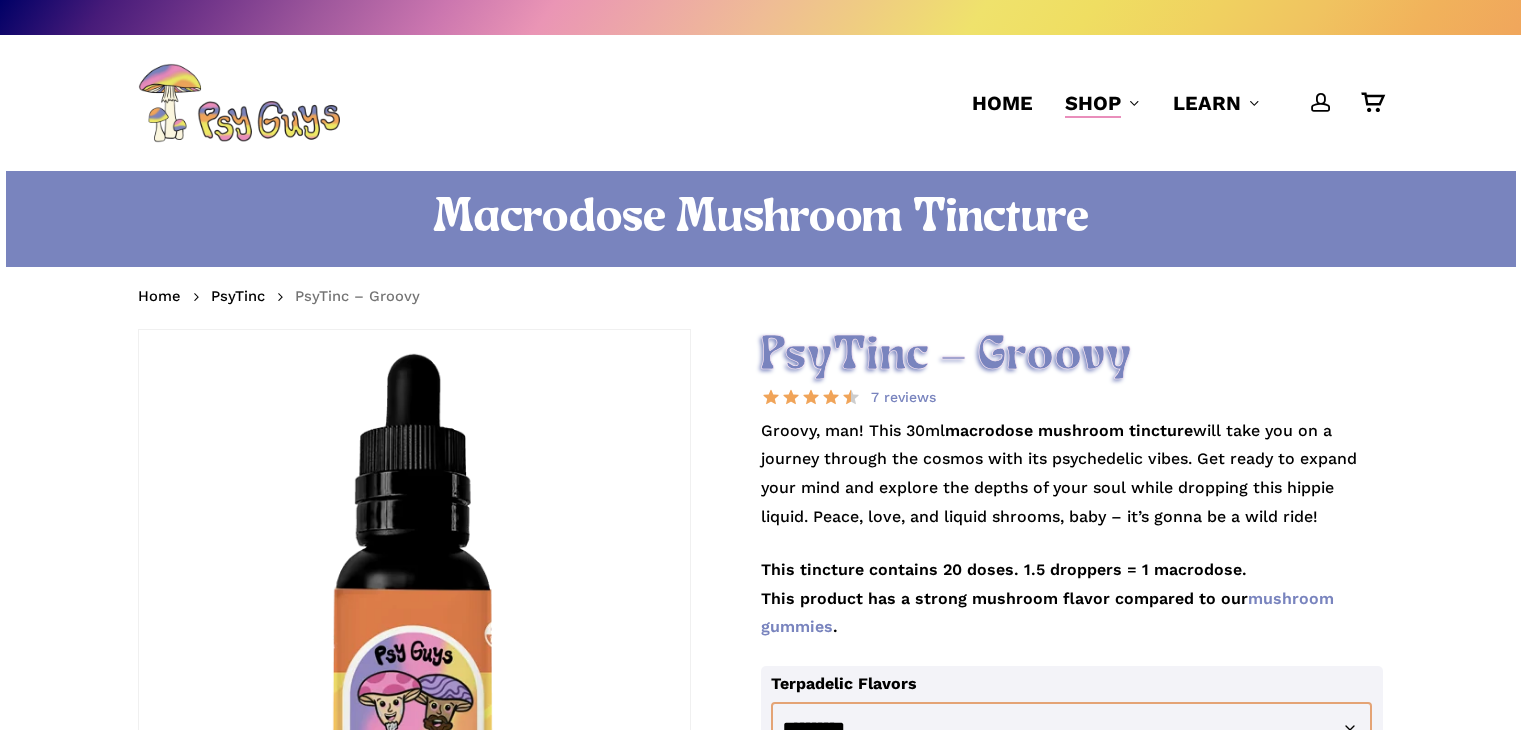 scroll, scrollTop: 0, scrollLeft: 0, axis: both 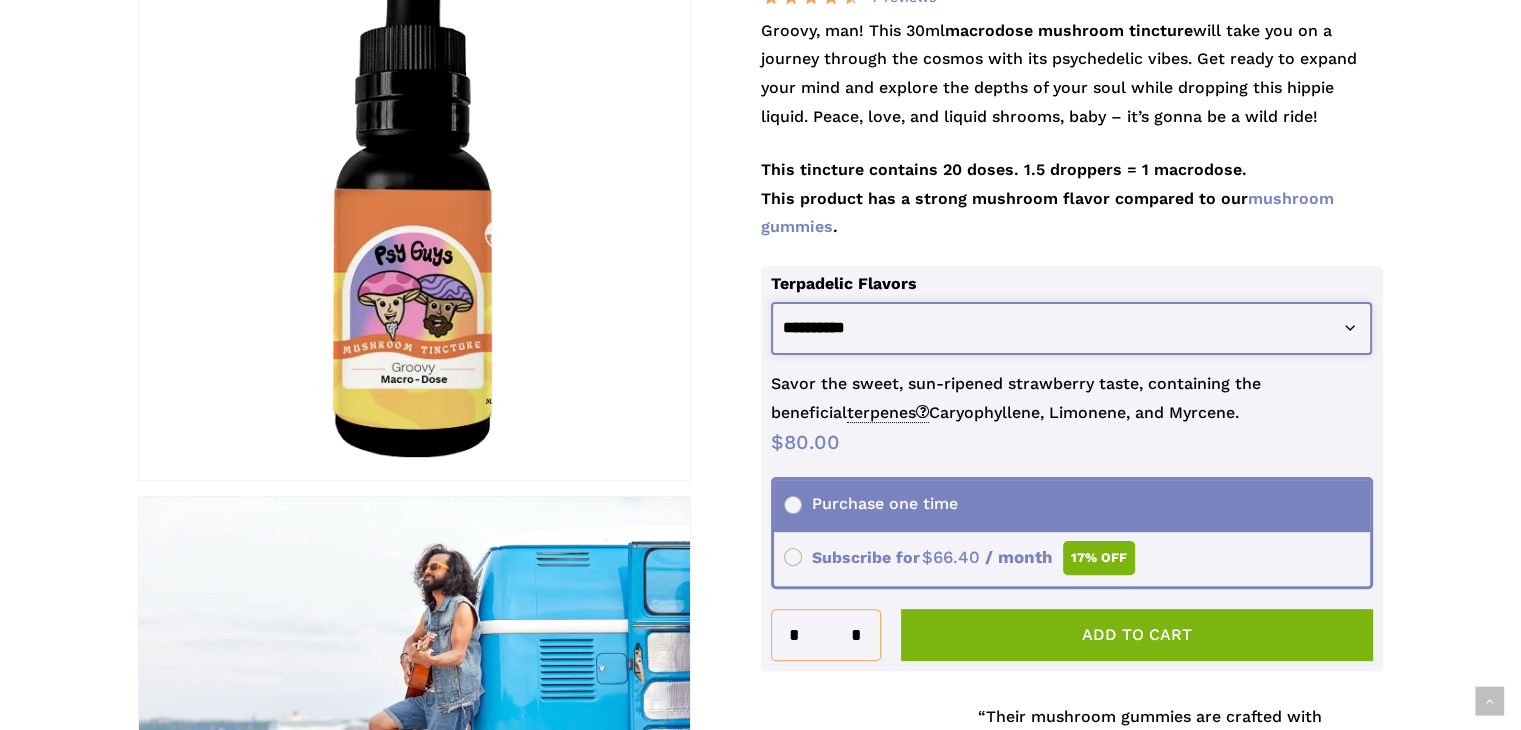 click on "**********" 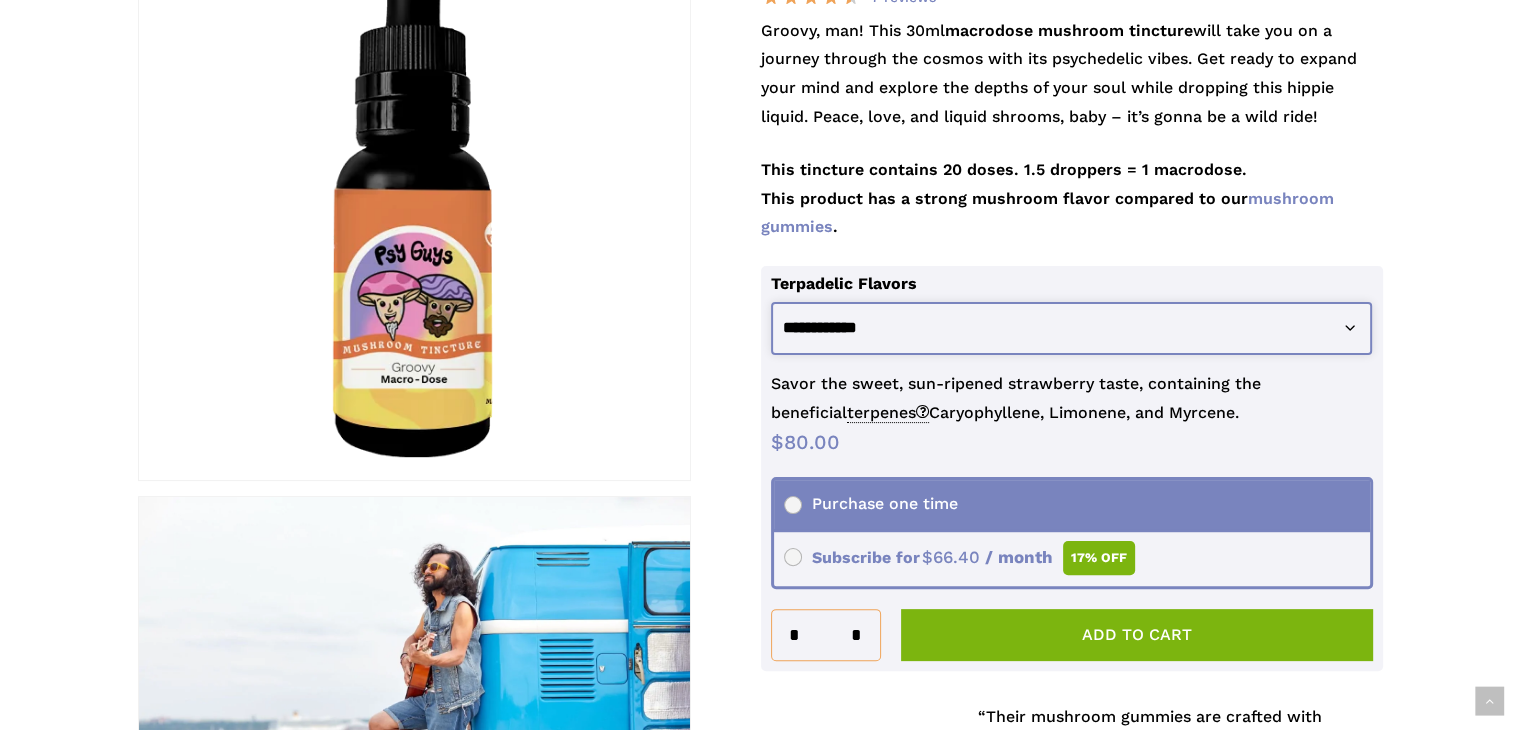 click on "**********" 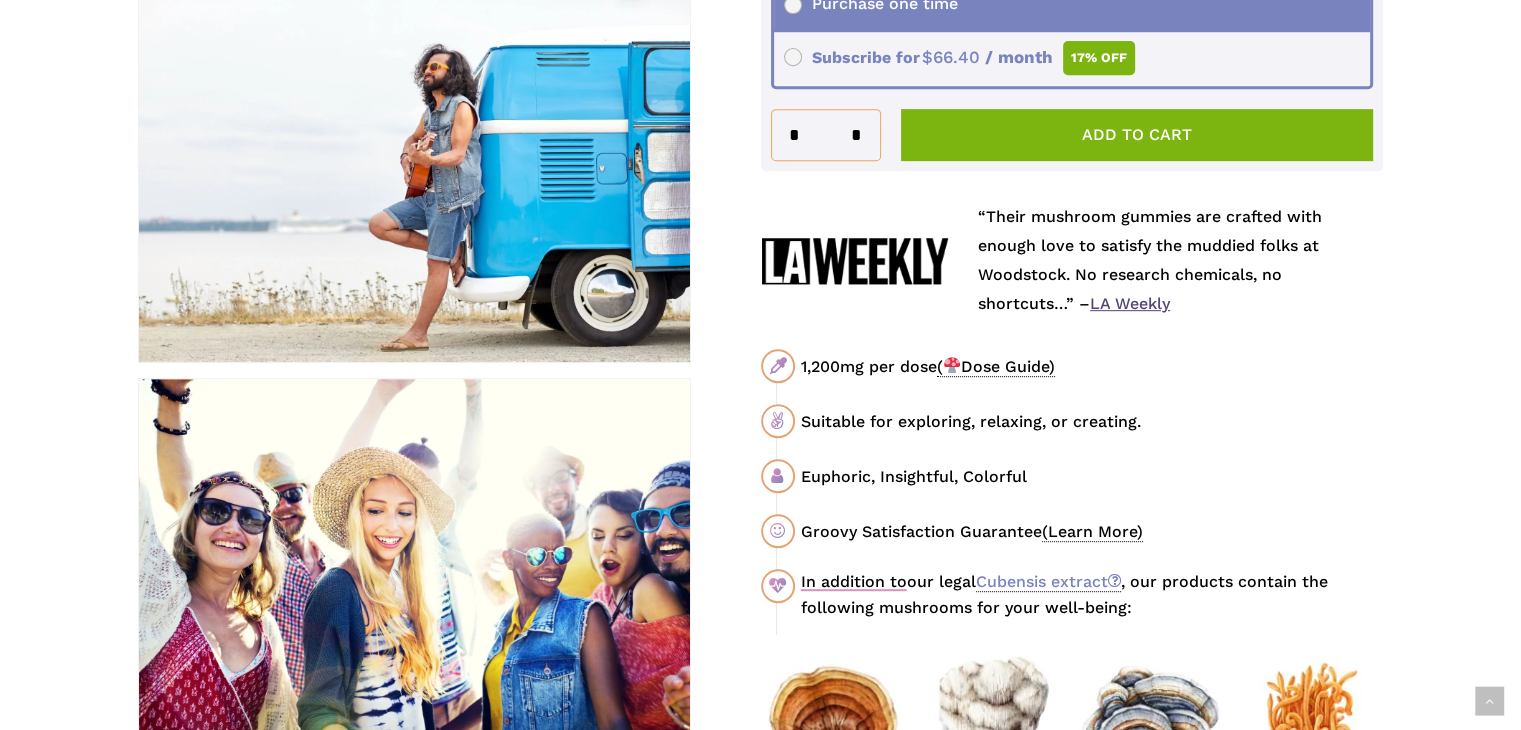 scroll, scrollTop: 700, scrollLeft: 0, axis: vertical 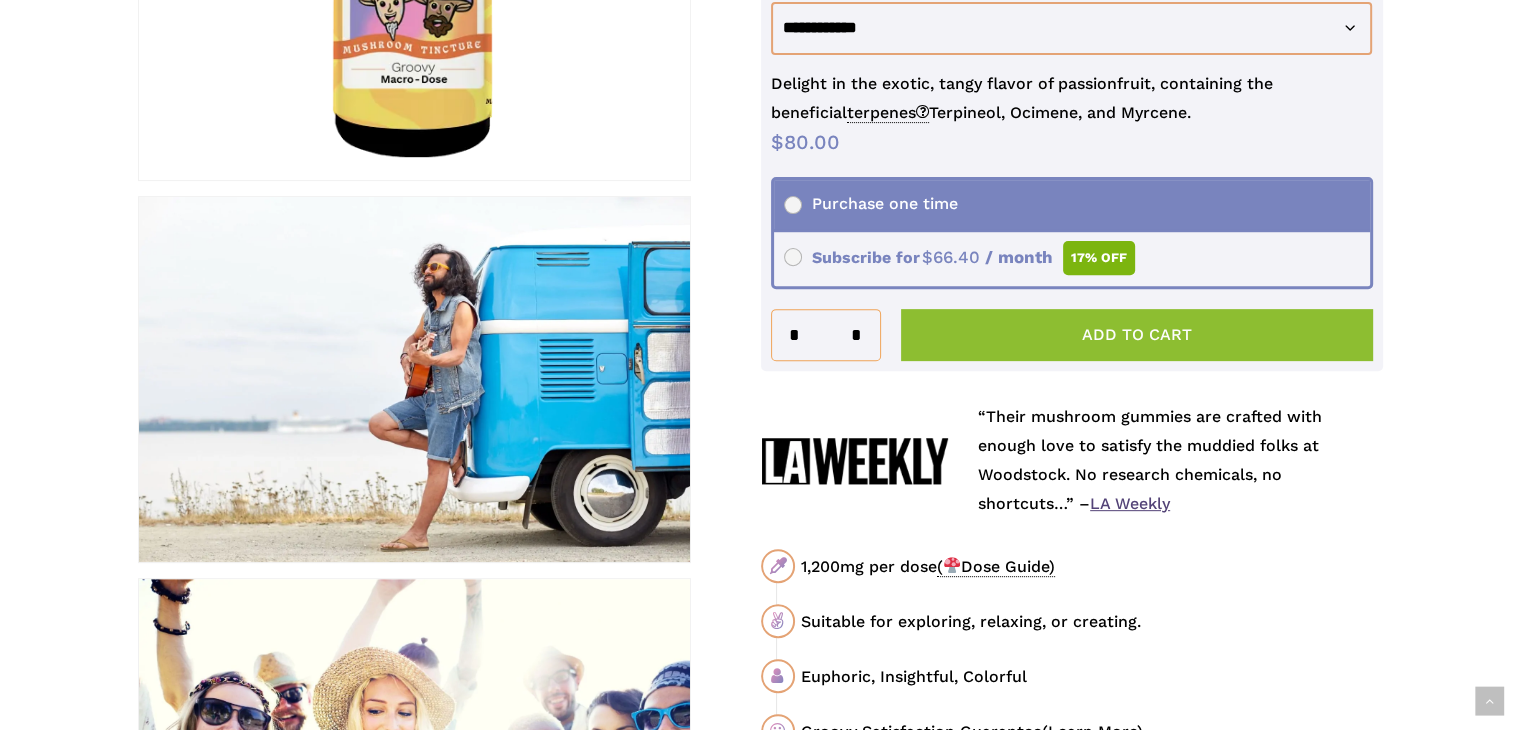 click on "Add to cart" 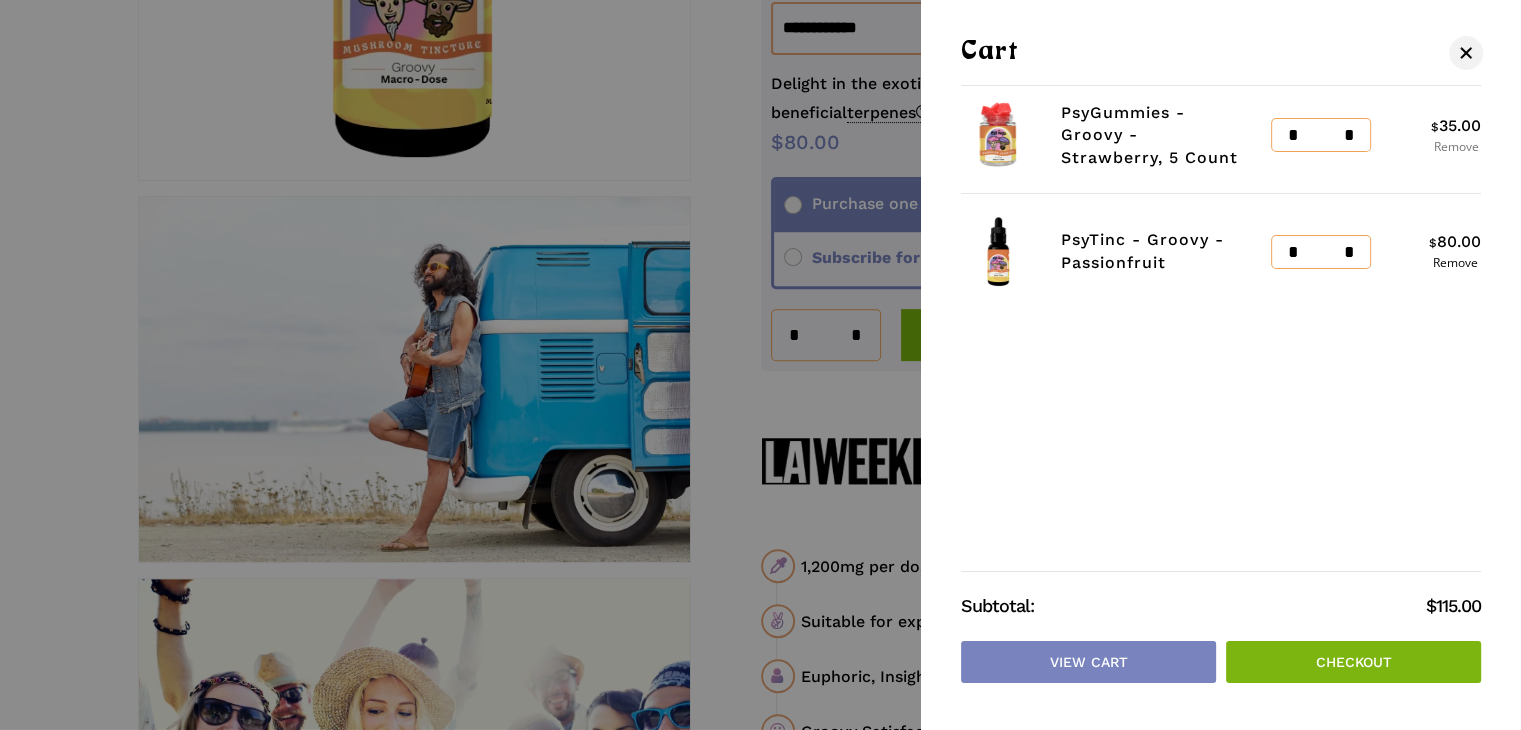 click on "Remove" at bounding box center (1456, 147) 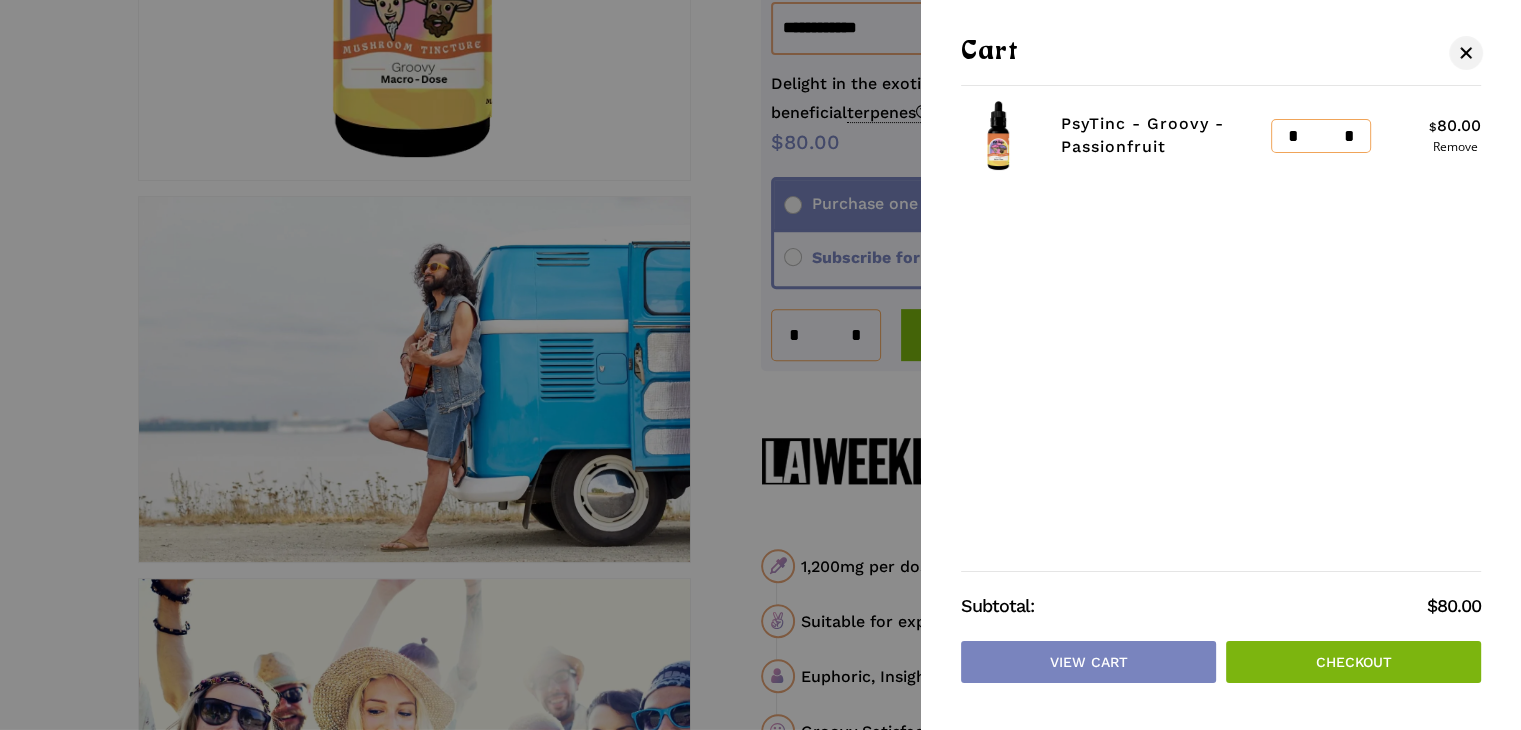 click on "Checkout" at bounding box center (1353, 662) 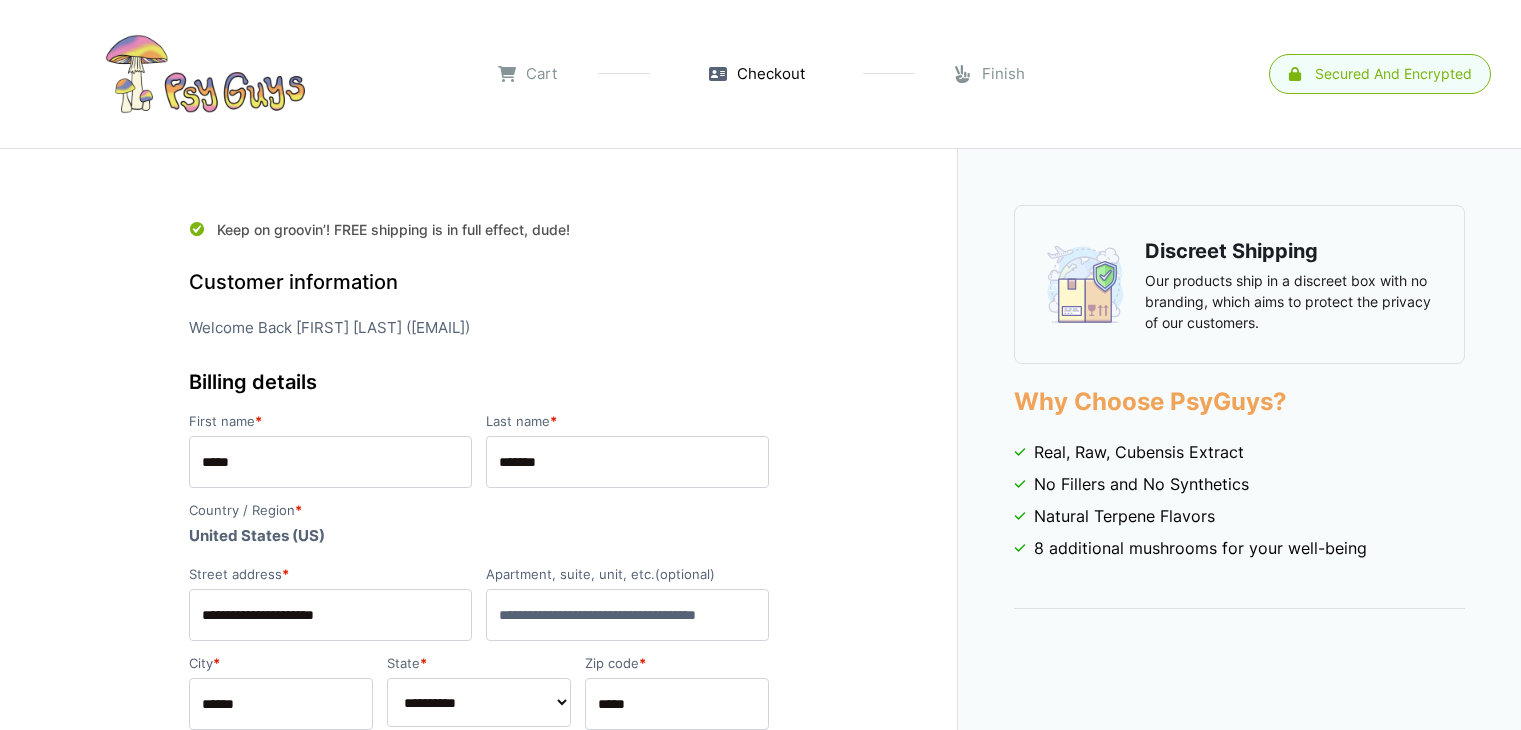 scroll, scrollTop: 0, scrollLeft: 0, axis: both 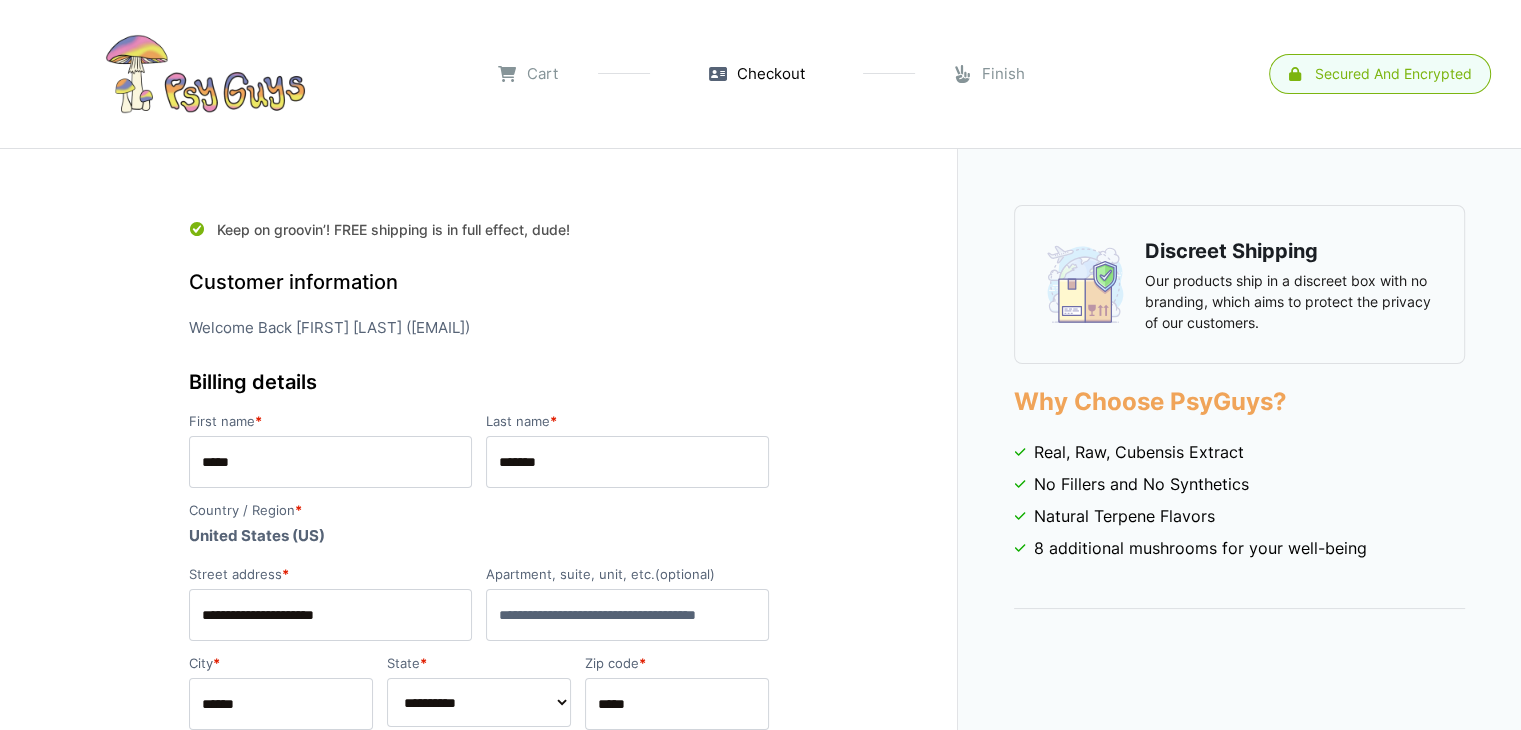 select on "**" 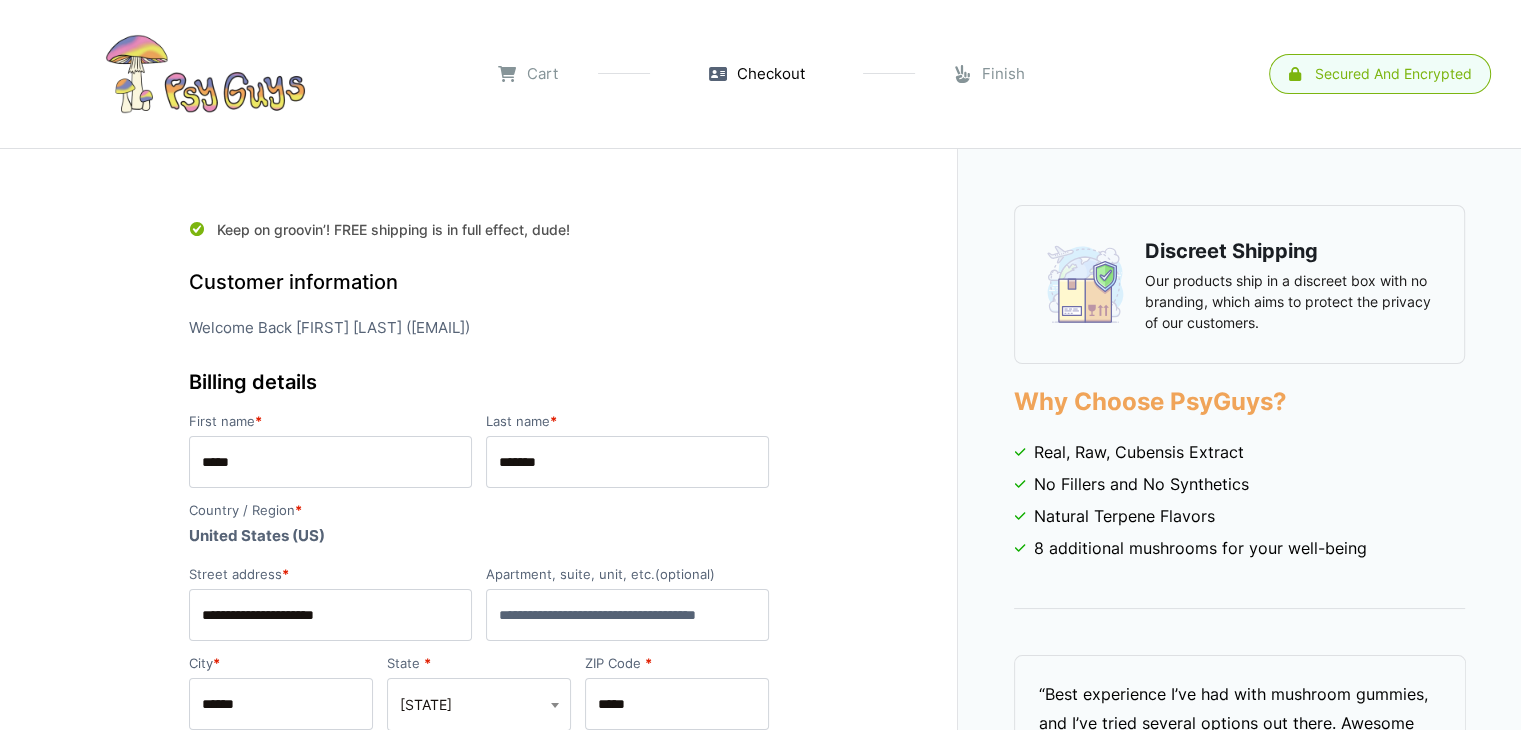 scroll, scrollTop: 0, scrollLeft: 0, axis: both 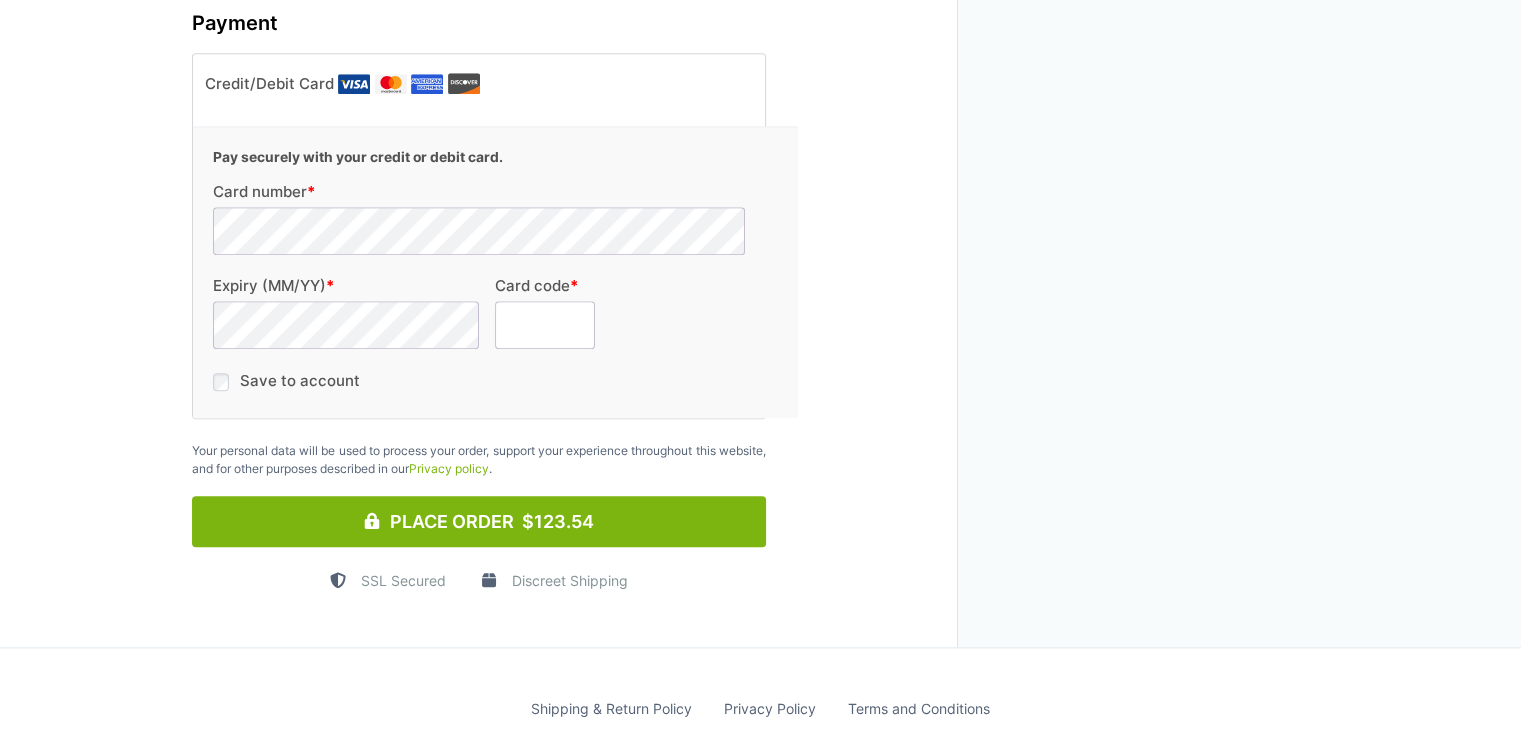 click on "Card code  *" at bounding box center (545, 325) 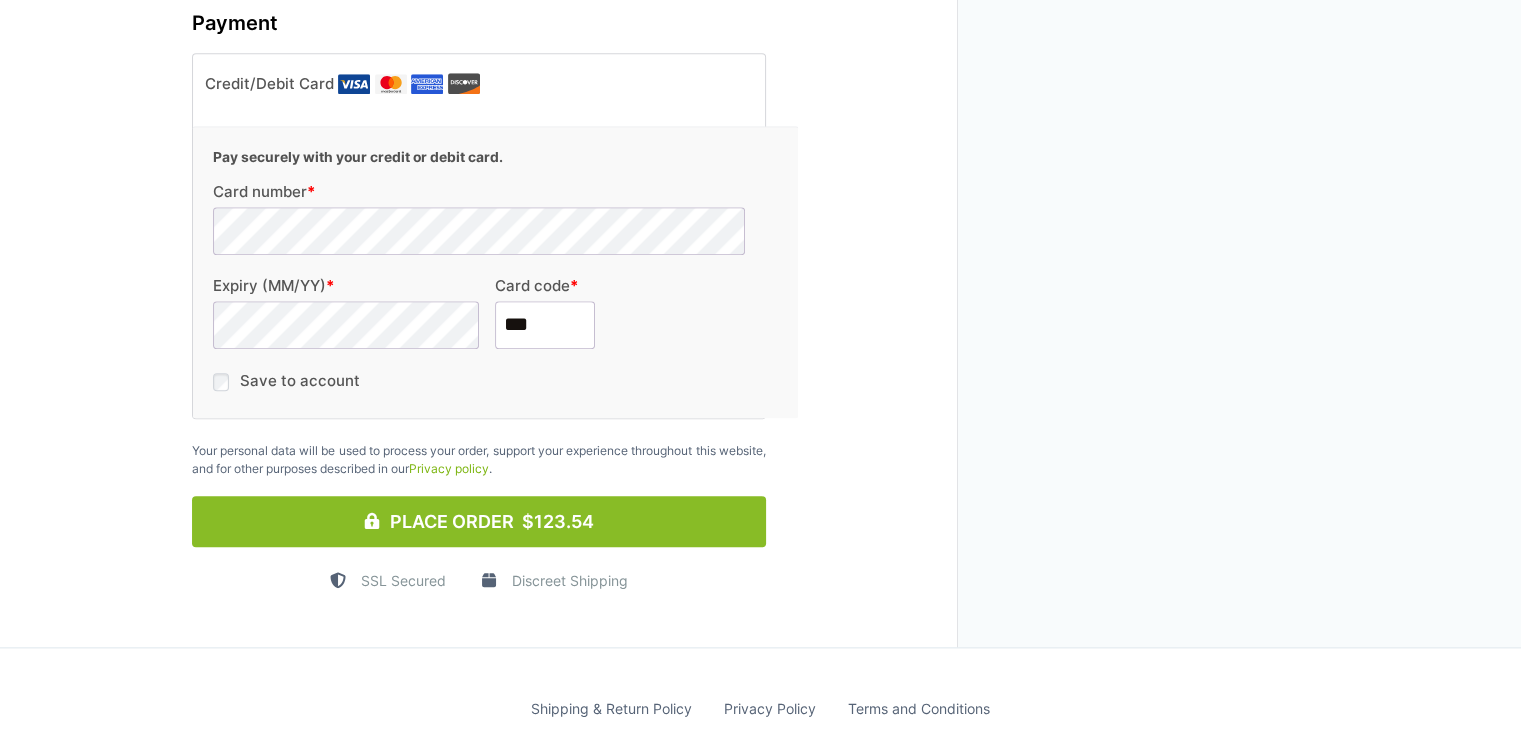 type on "***" 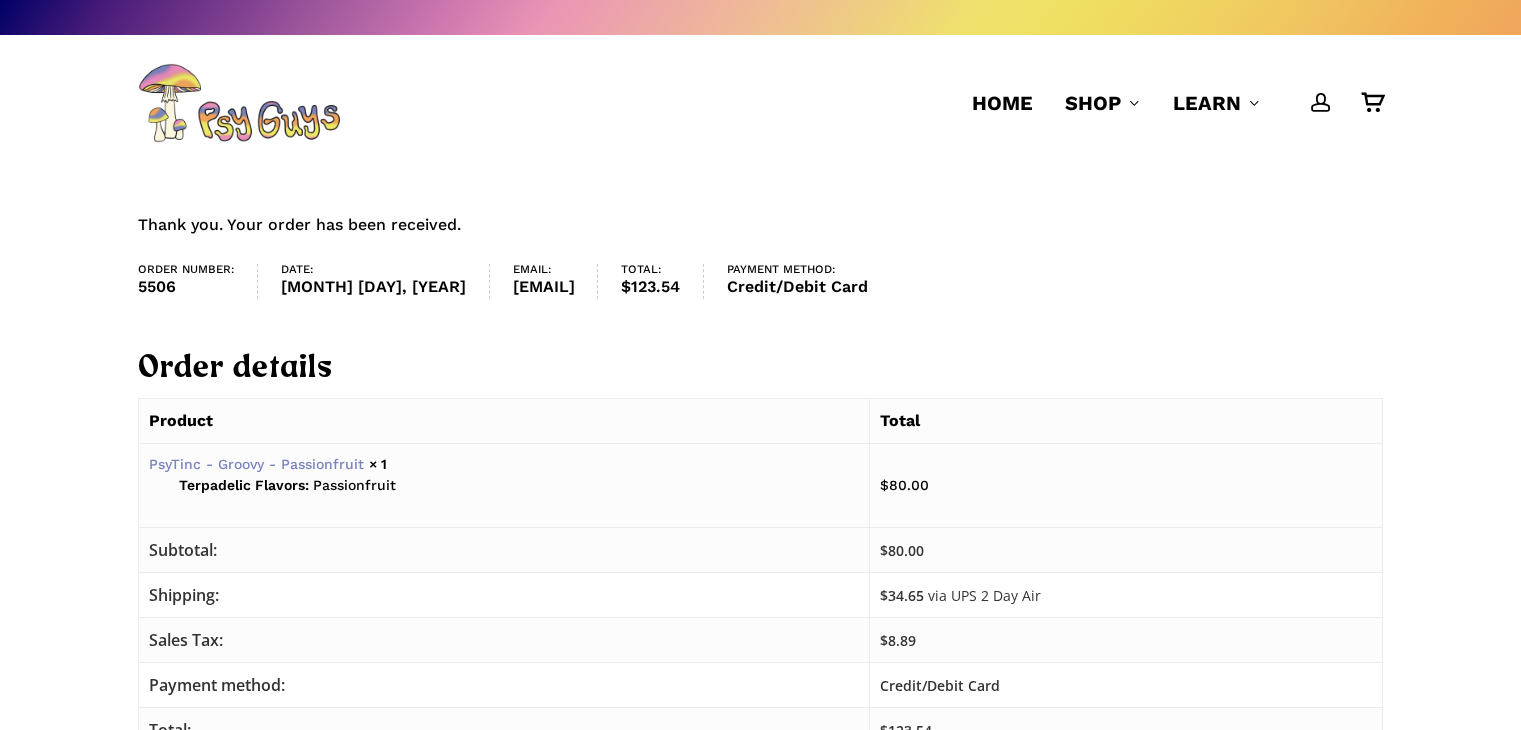 scroll, scrollTop: 0, scrollLeft: 0, axis: both 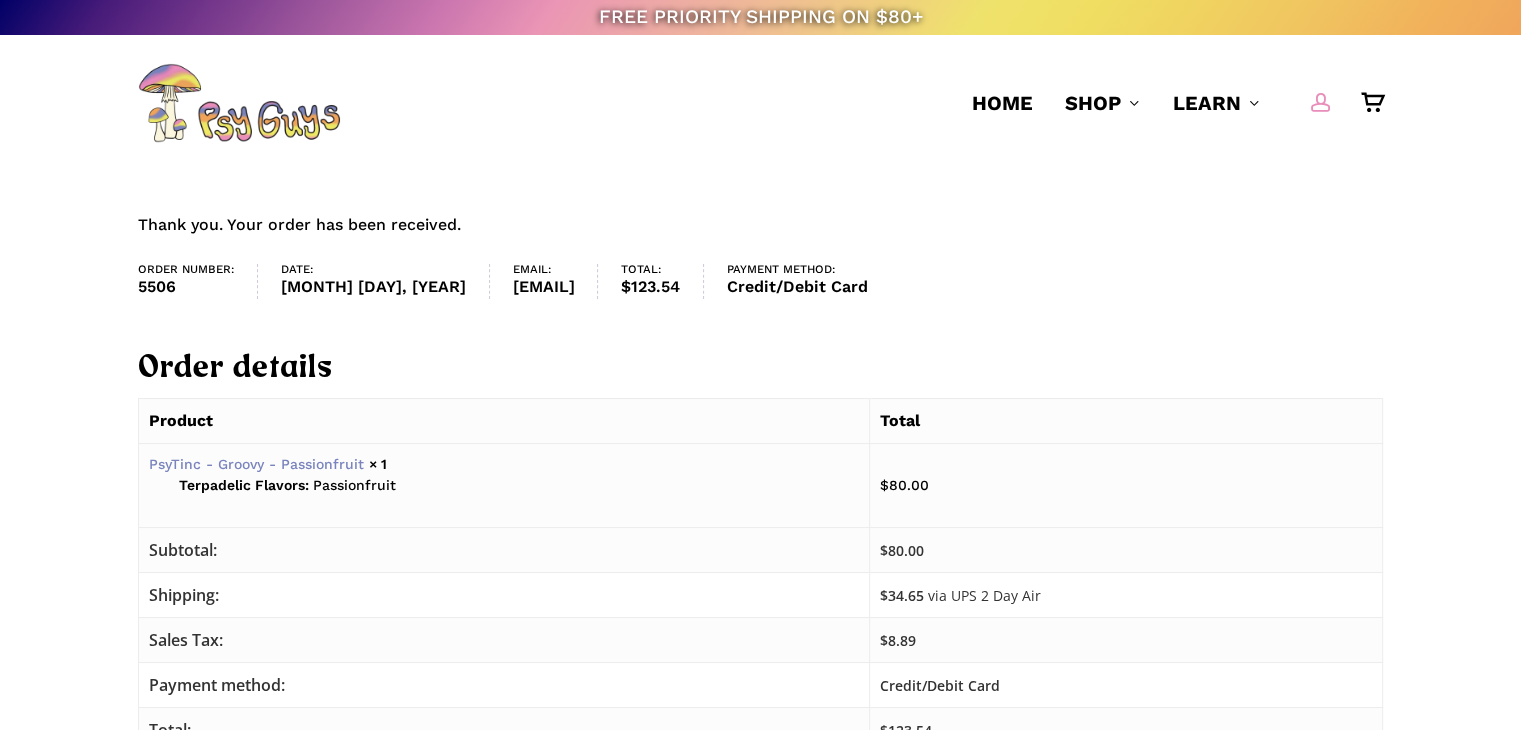 click at bounding box center (1321, 102) 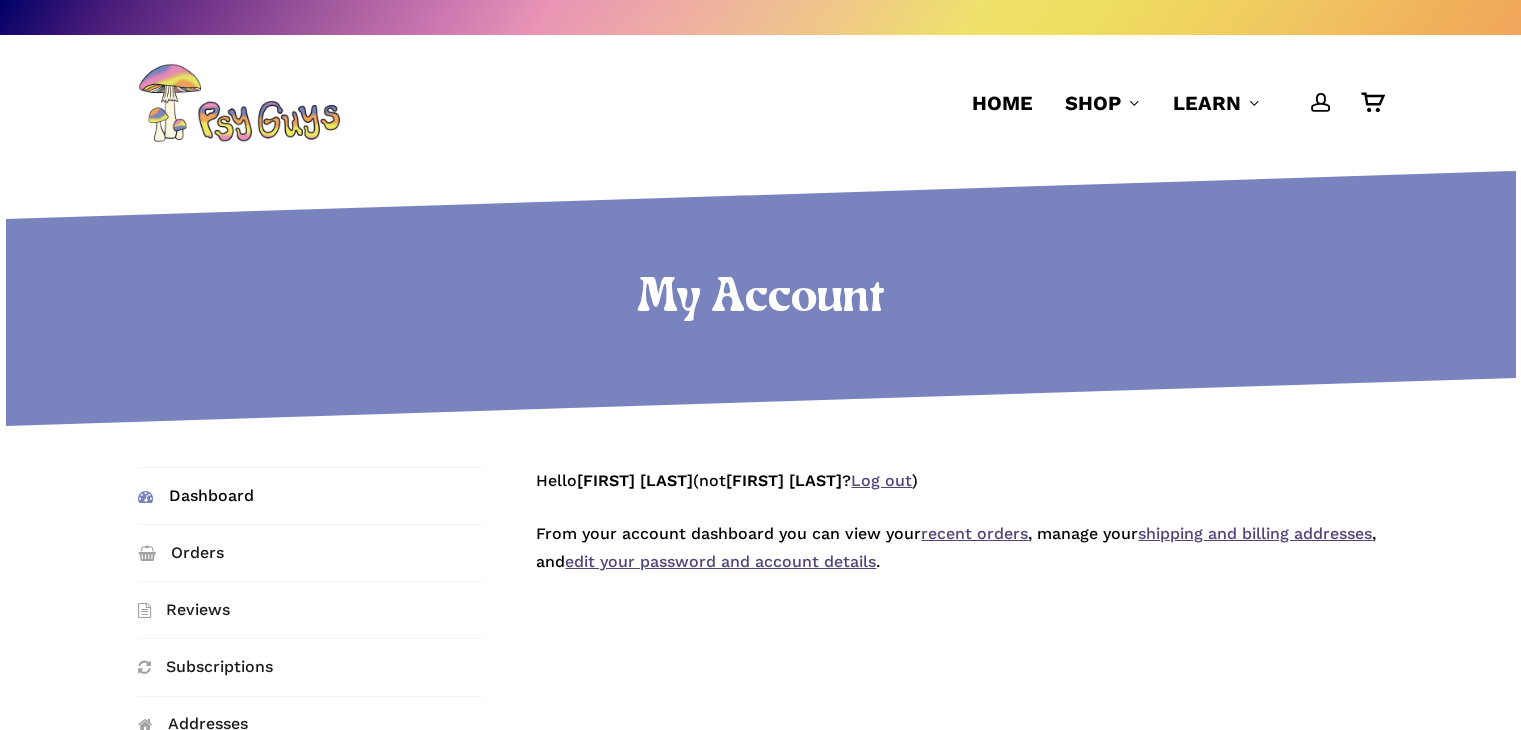 scroll, scrollTop: 0, scrollLeft: 0, axis: both 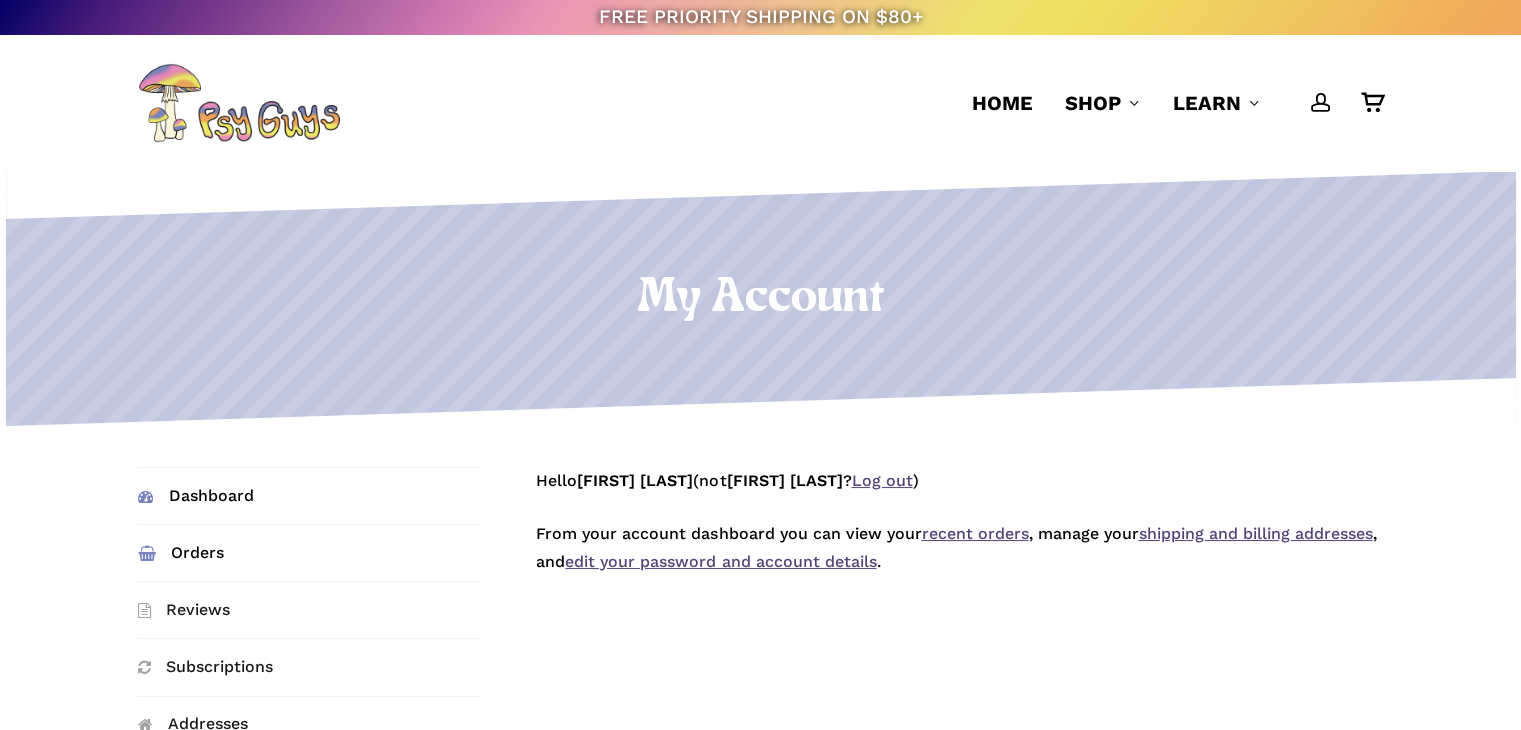 click on "Orders" at bounding box center (310, 553) 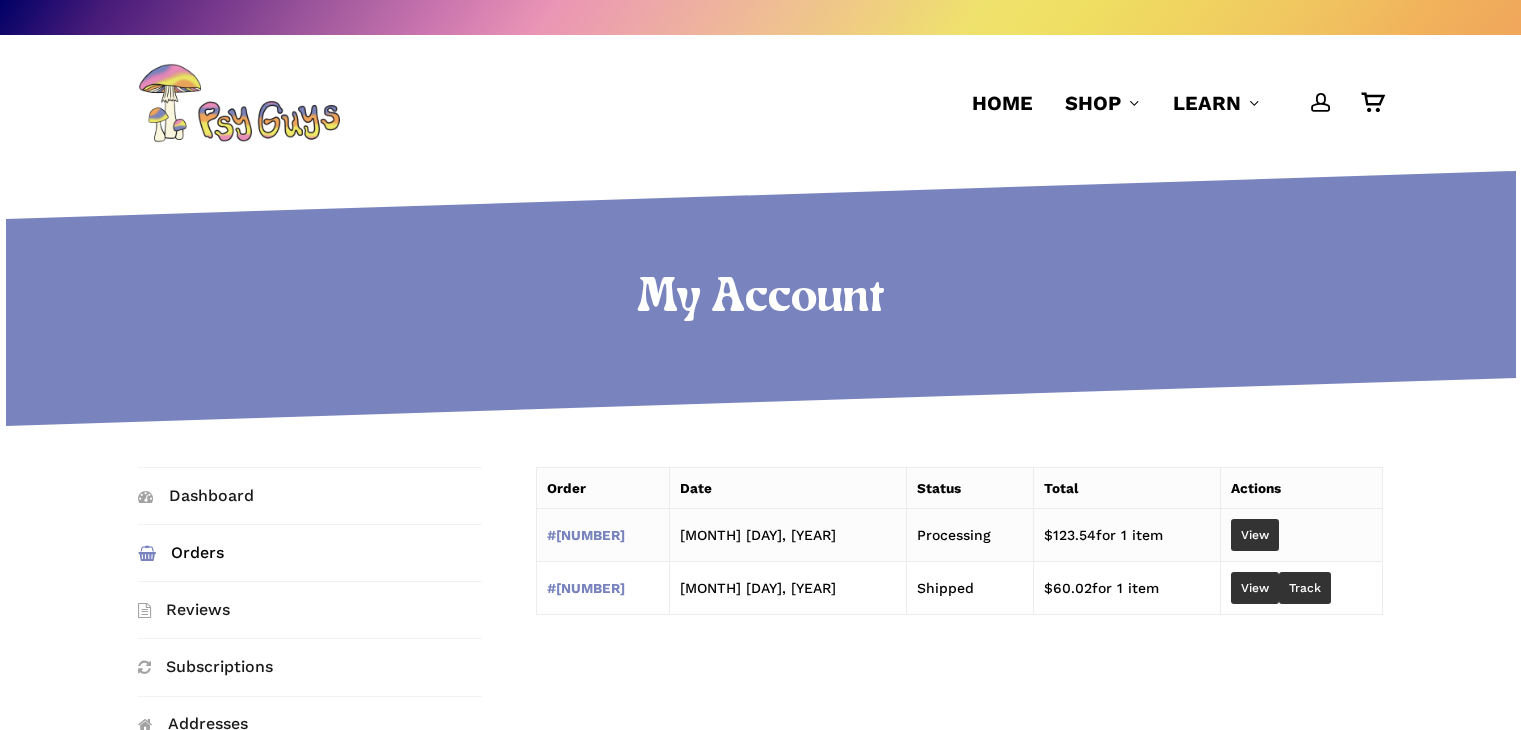 scroll, scrollTop: 0, scrollLeft: 0, axis: both 